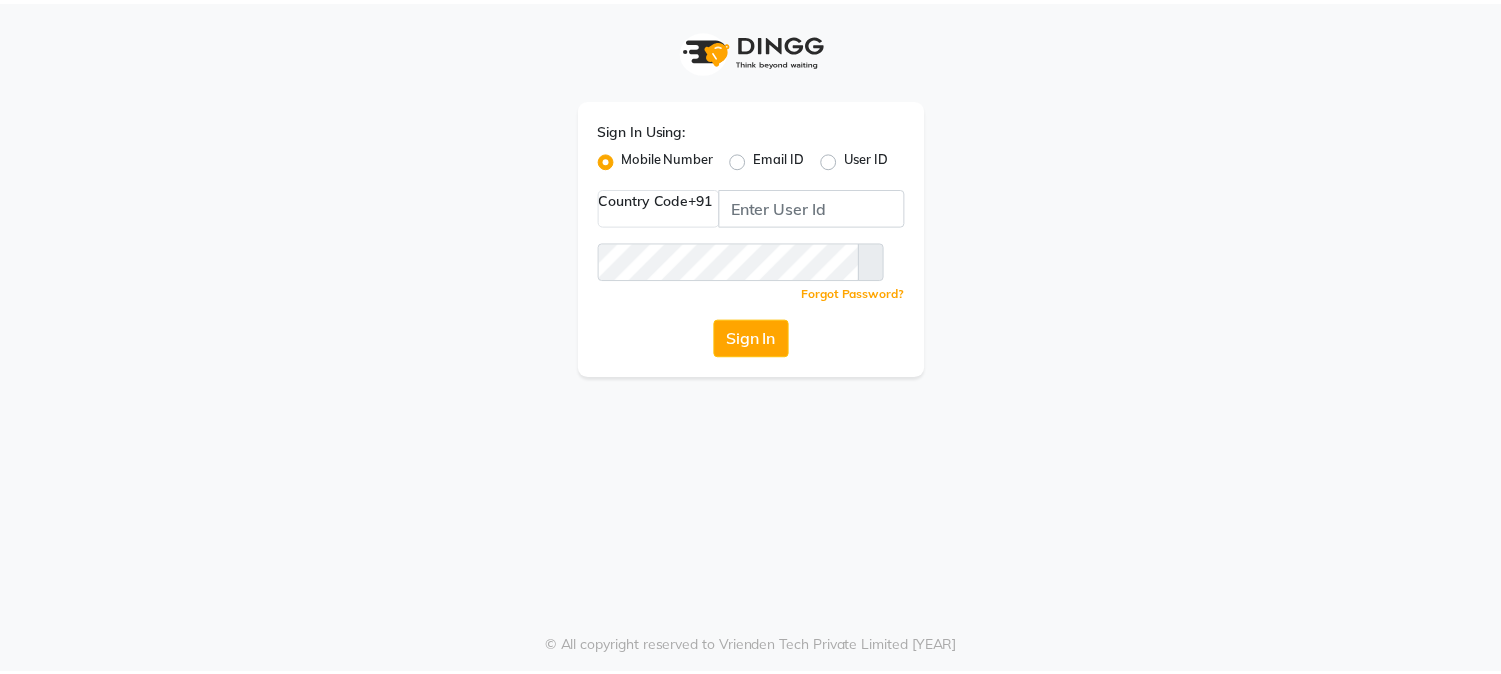 scroll, scrollTop: 0, scrollLeft: 0, axis: both 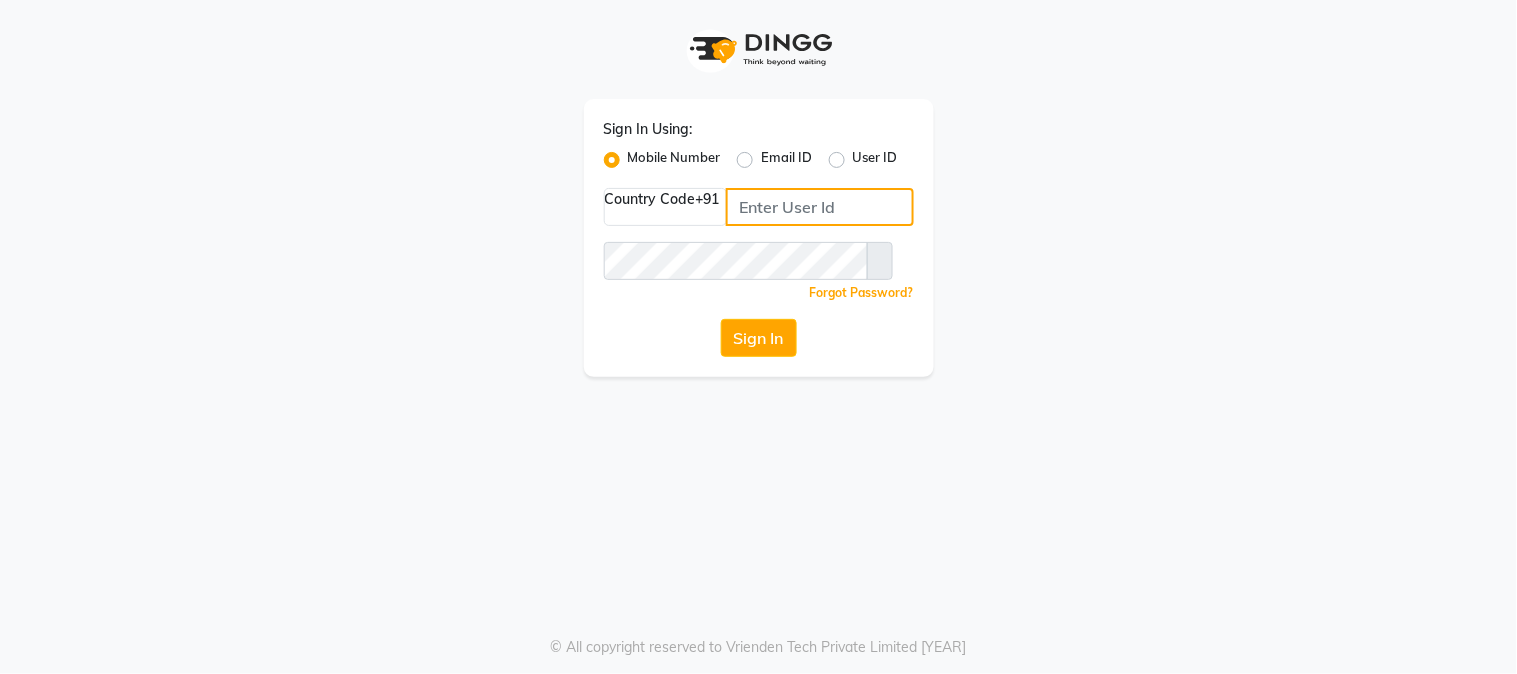 type on "[PHONE]" 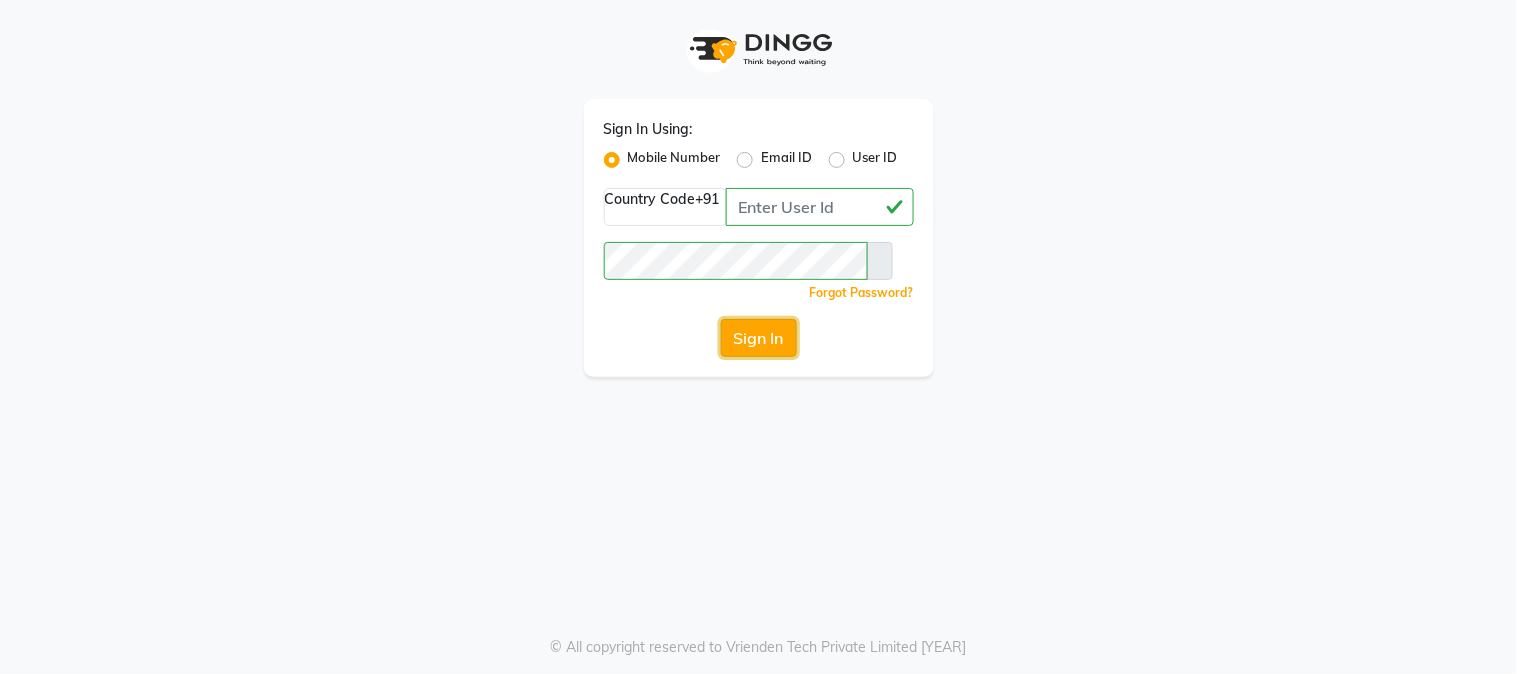 click on "Sign In" at bounding box center (759, 338) 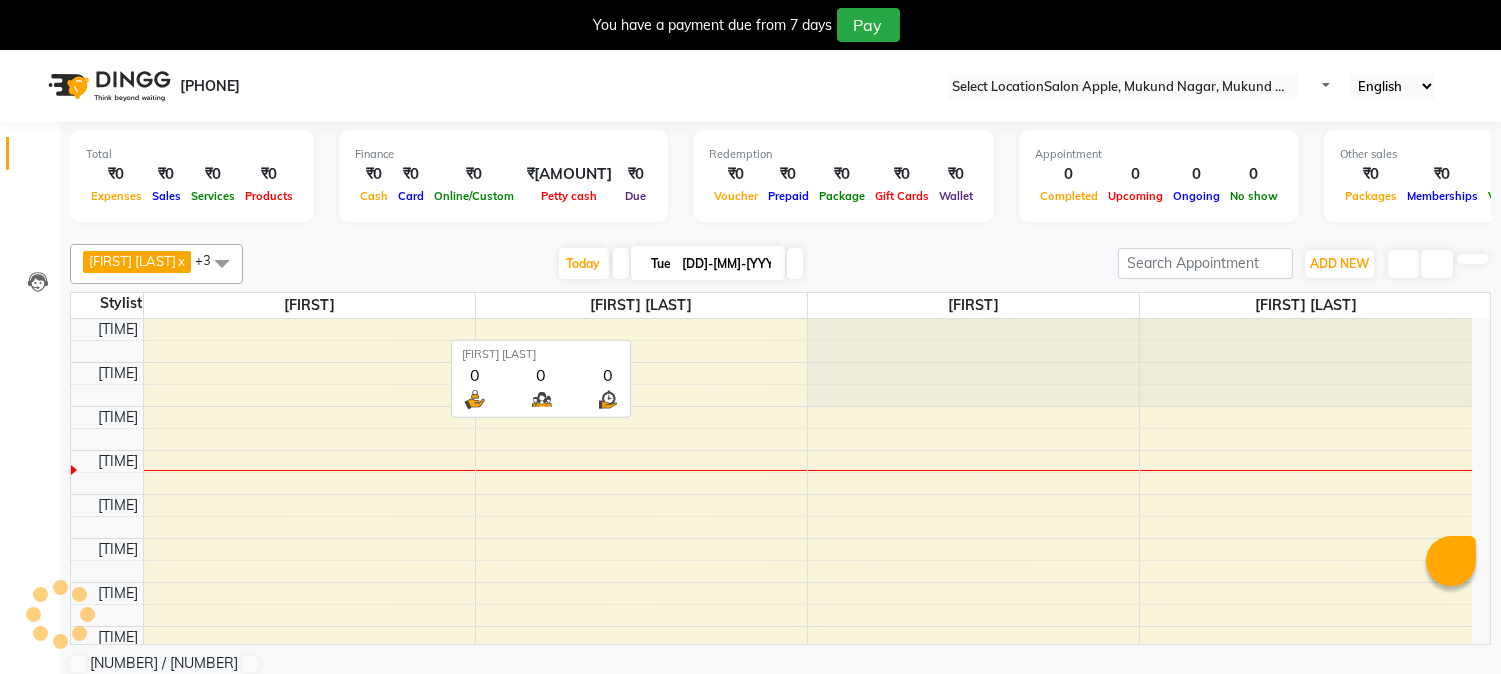 scroll, scrollTop: 0, scrollLeft: 0, axis: both 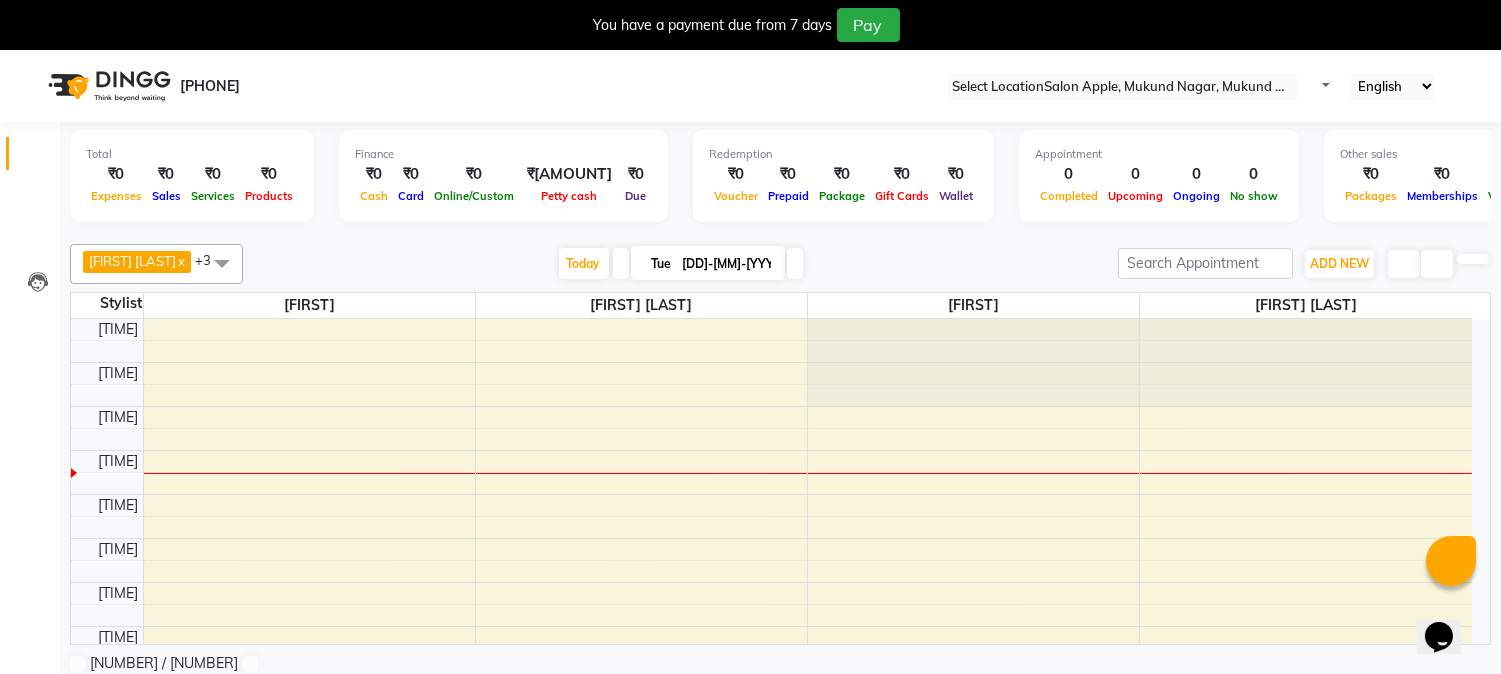 click at bounding box center (1485, 8) 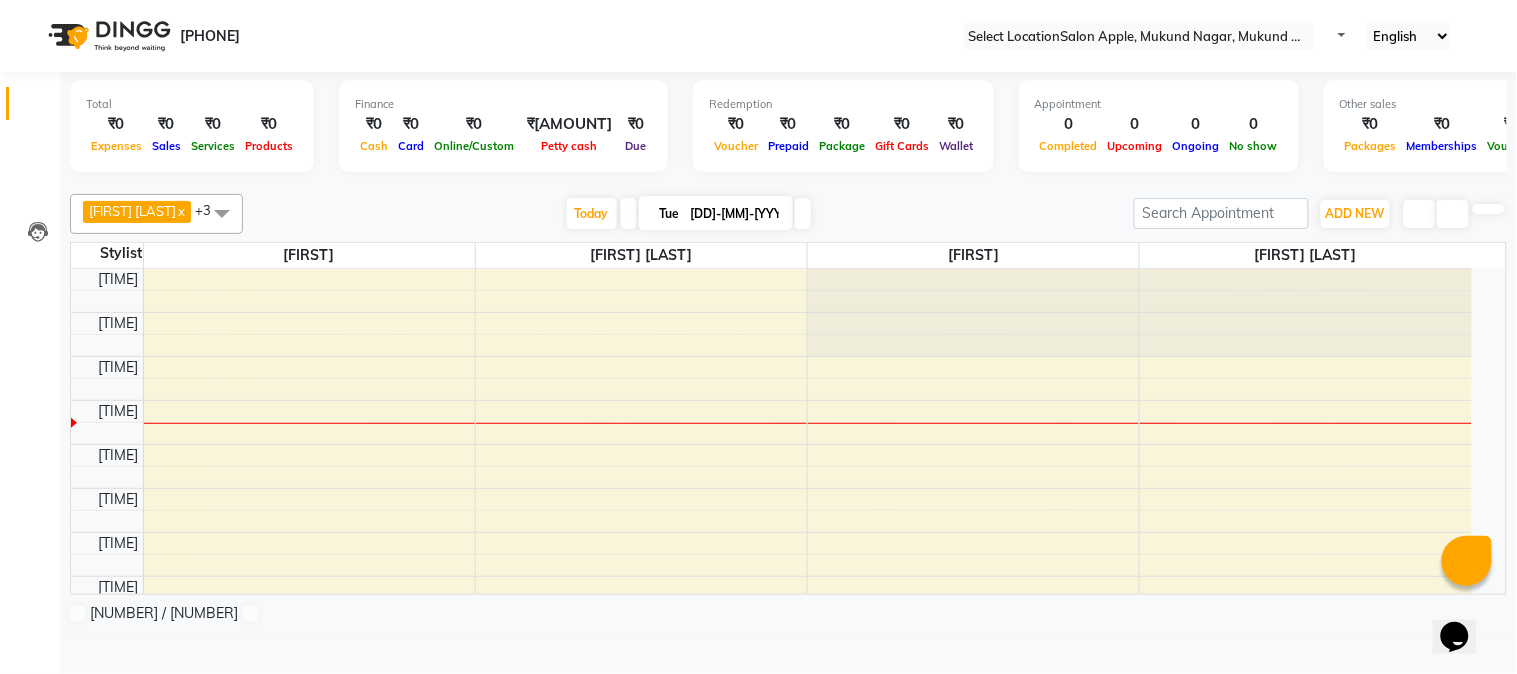 click on "Select Location × Salon Apple, Mukund Nagar, Mukund Nagar, Pune. Default Panel My Panel English ENGLISH Español العربية मराठी हिंदी ગુજરાતી தமிழ் 中文 Notifications nothing to show" at bounding box center (758, 36) 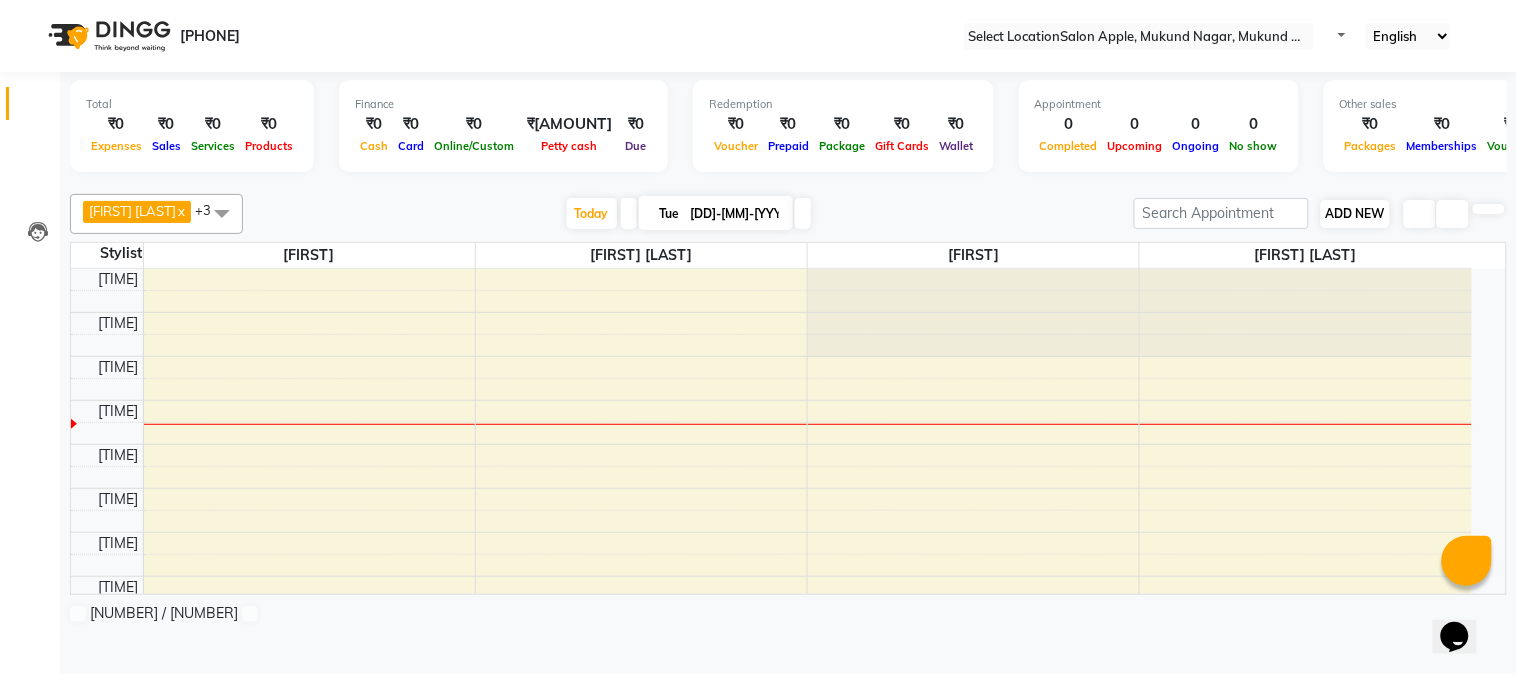click on "ADD NEW" at bounding box center (1355, 213) 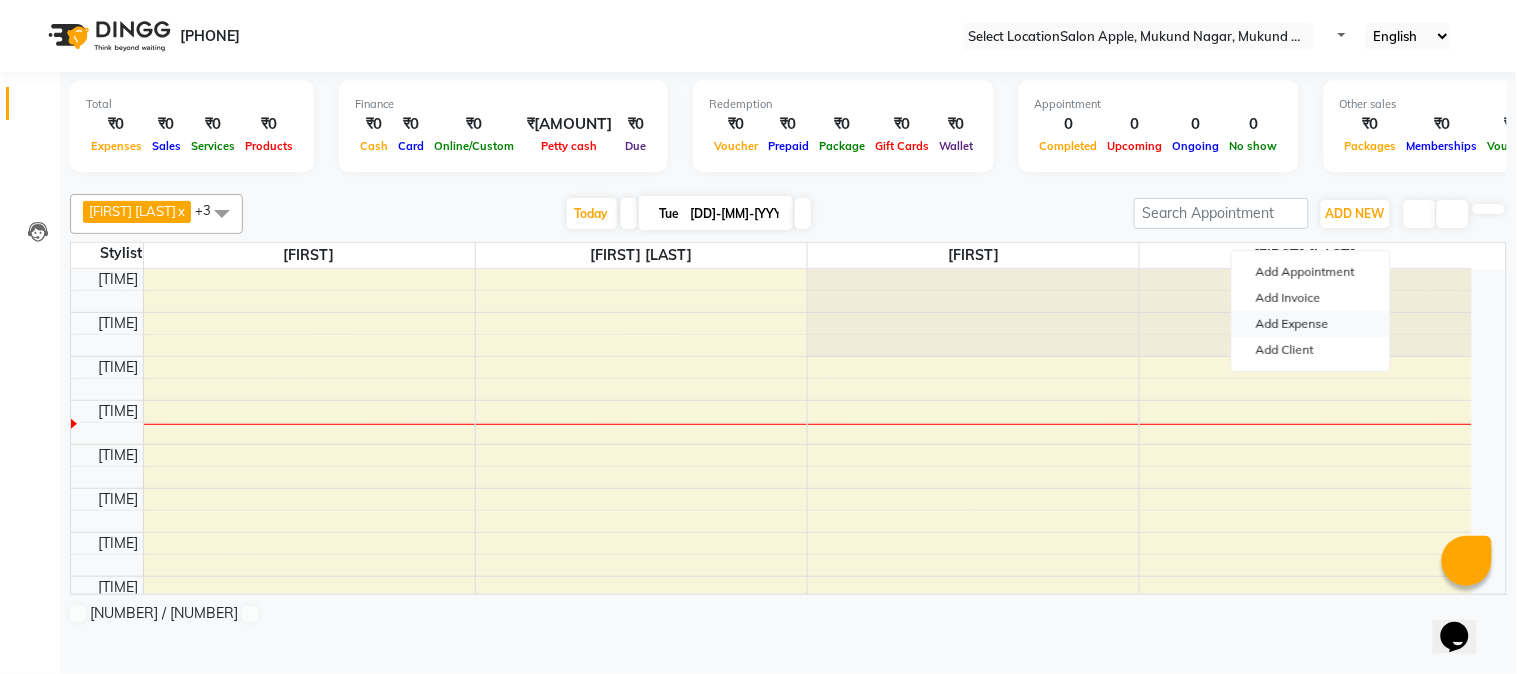 click on "Add Expense" at bounding box center (1311, 324) 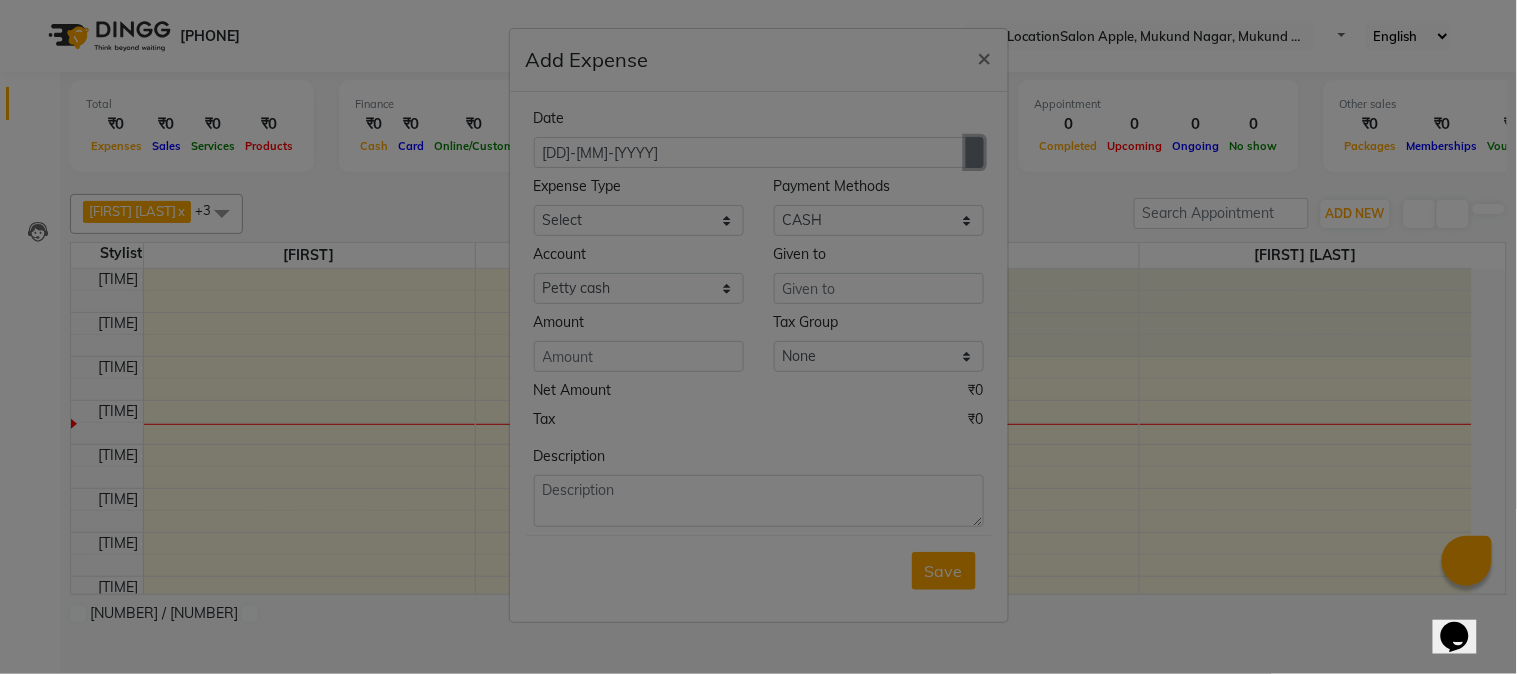 click at bounding box center (975, 152) 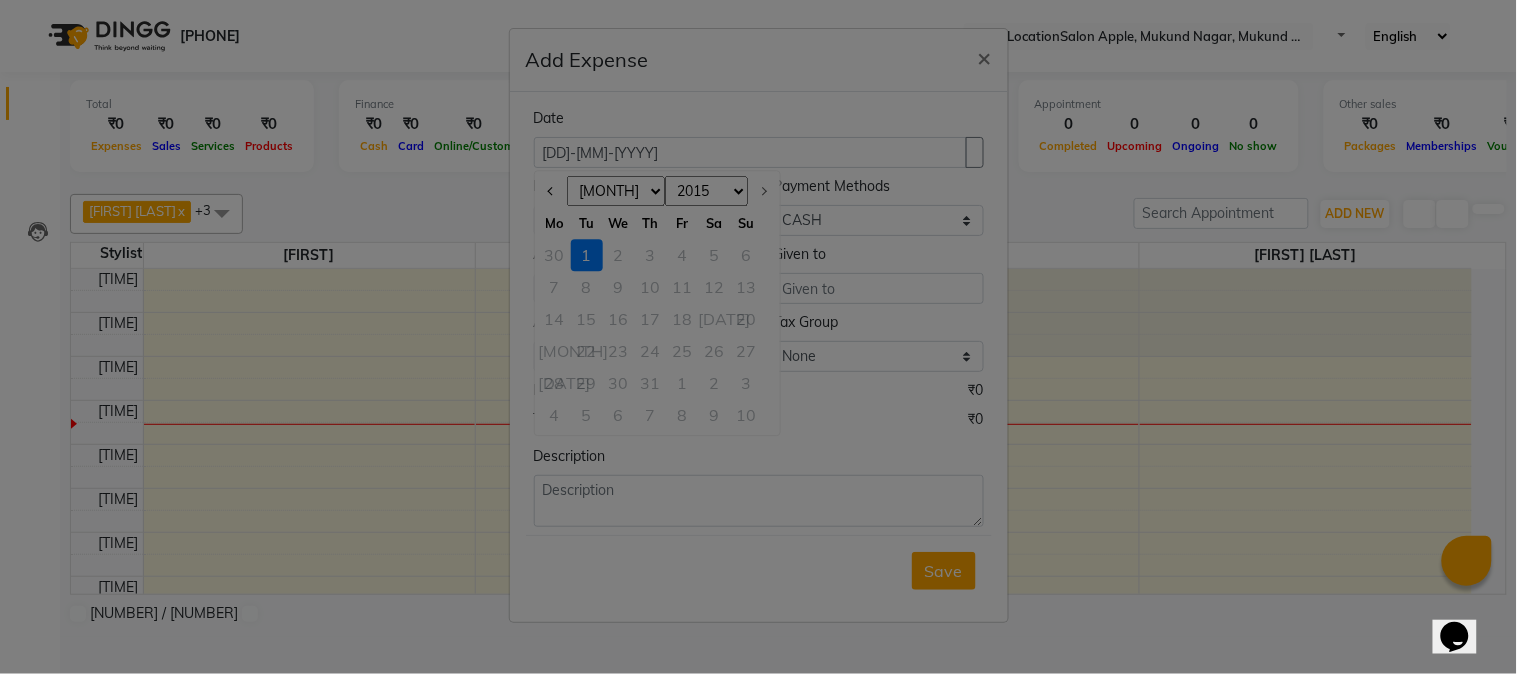 click on "Jan Feb Mar Apr May Jun Jul" at bounding box center (616, 192) 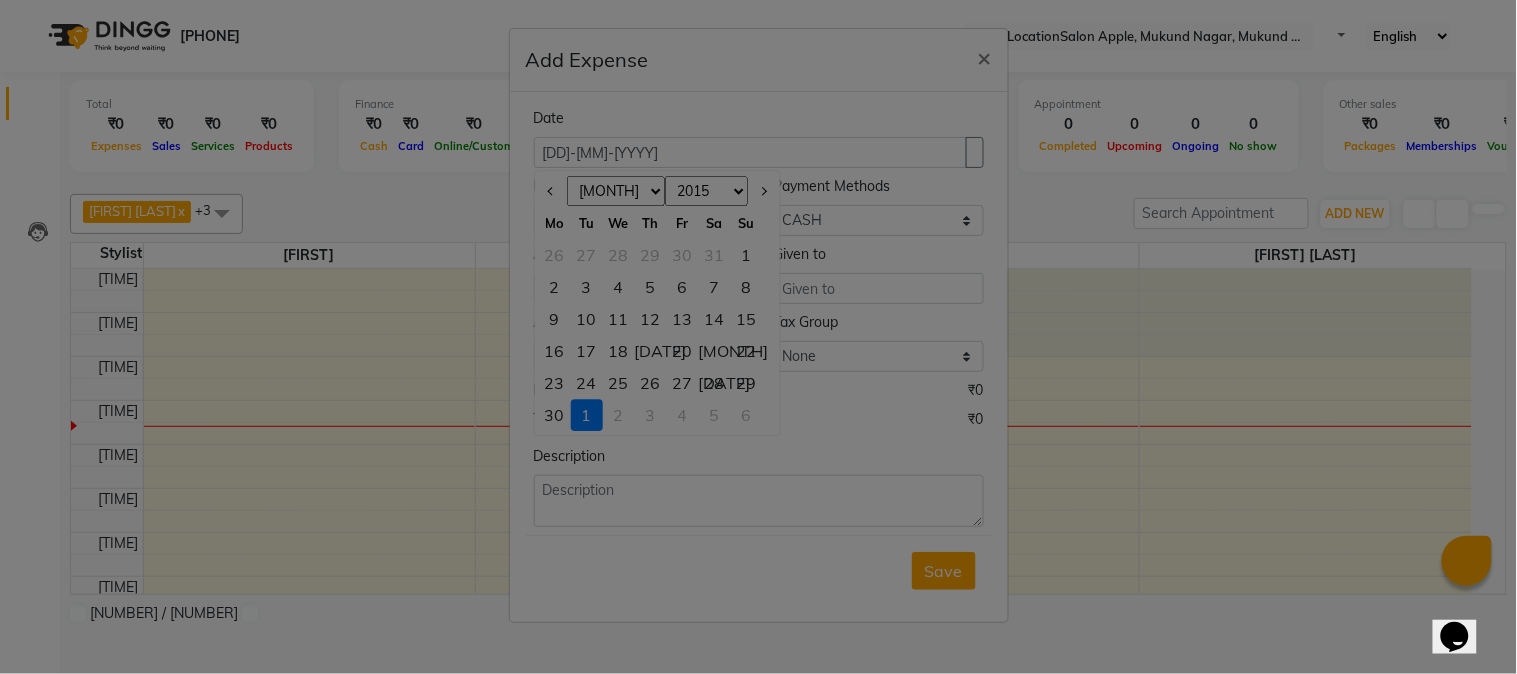 click on "[NUMBER]" at bounding box center (555, 415) 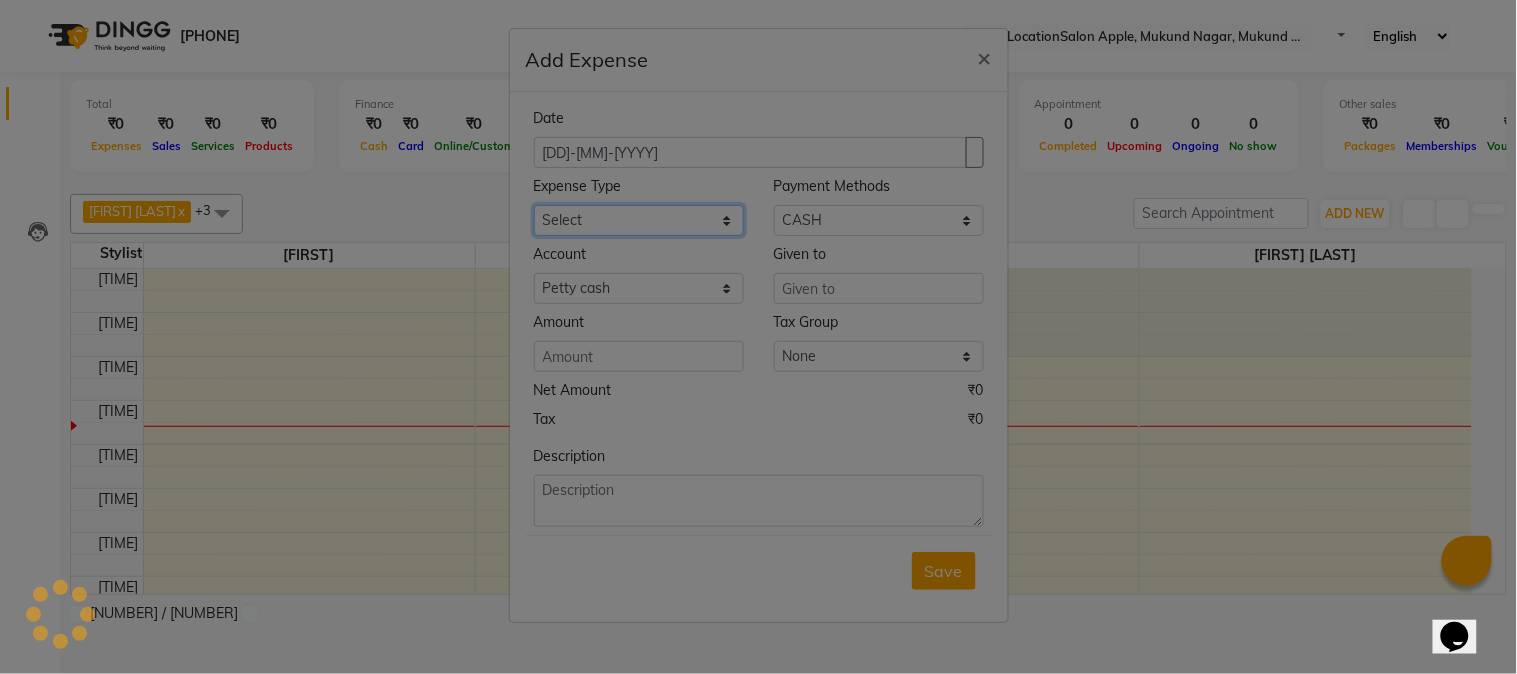 click on "Select CASH HANDED OVER TO OWNER client refund Client Snacks Donation Electricity bill Equipment Flower bill Garbage Collection Groceries House keeping material Internet bill Laundry Maintenance Marketing milk Milk Mobile bill Other Pantry Product Rent Royalty Staff advance salary Staff incentive Staff incentive staff salary Staff Snacks Staff Travel Tea & Refreshment Tea & Refreshment Tip water bill" at bounding box center (639, 220) 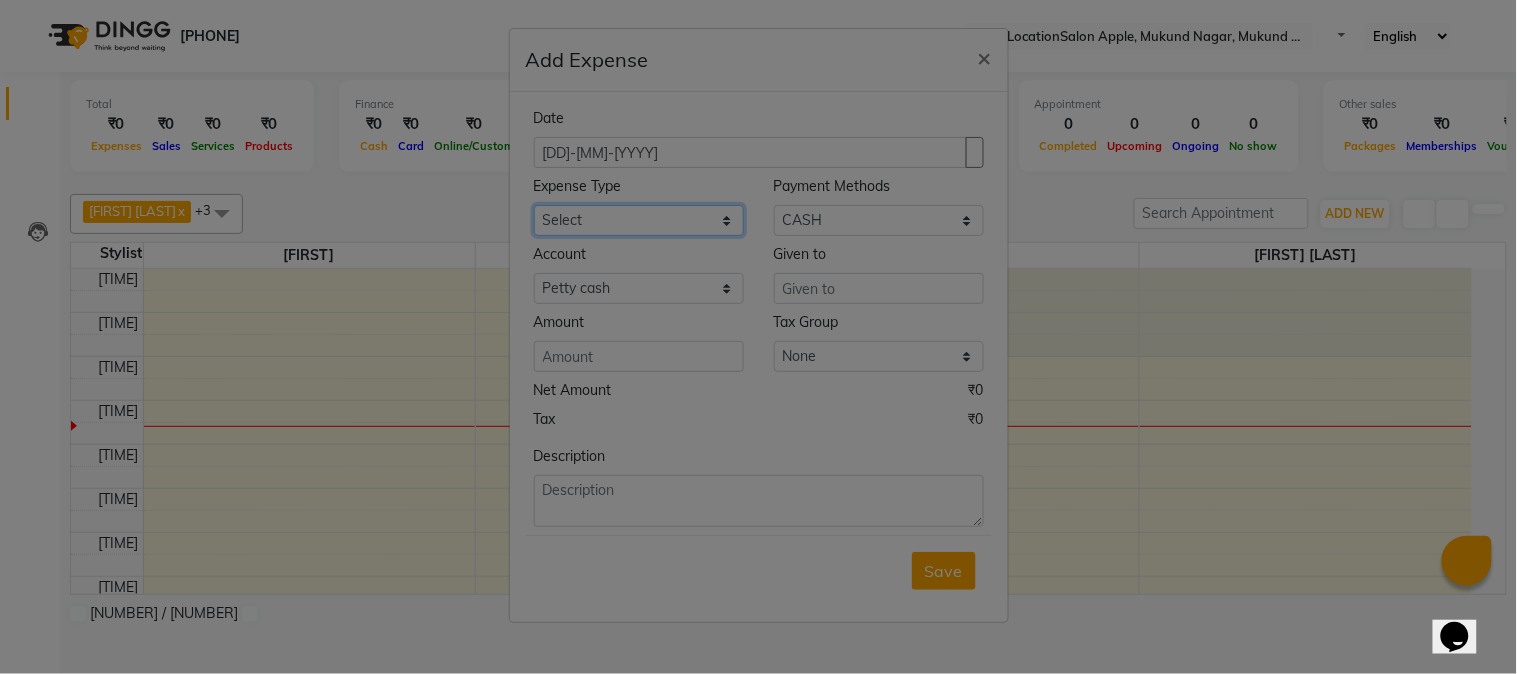 select on "17640" 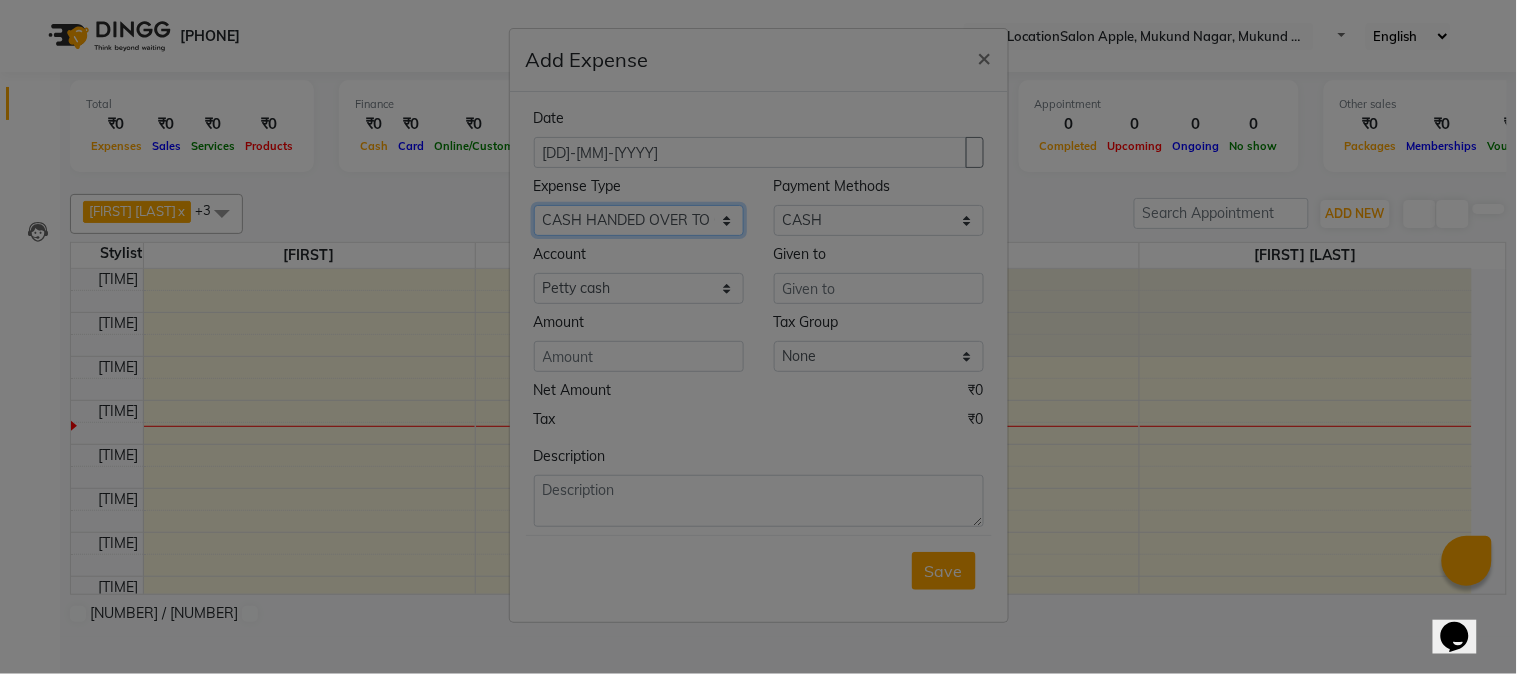 click on "Select CASH HANDED OVER TO OWNER client refund Client Snacks Donation Electricity bill Equipment Flower bill Garbage Collection Groceries House keeping material Internet bill Laundry Maintenance Marketing milk Milk Mobile bill Other Pantry Product Rent Royalty Staff advance salary Staff incentive Staff incentive staff salary Staff Snacks Staff Travel Tea & Refreshment Tea & Refreshment Tip water bill" at bounding box center (639, 220) 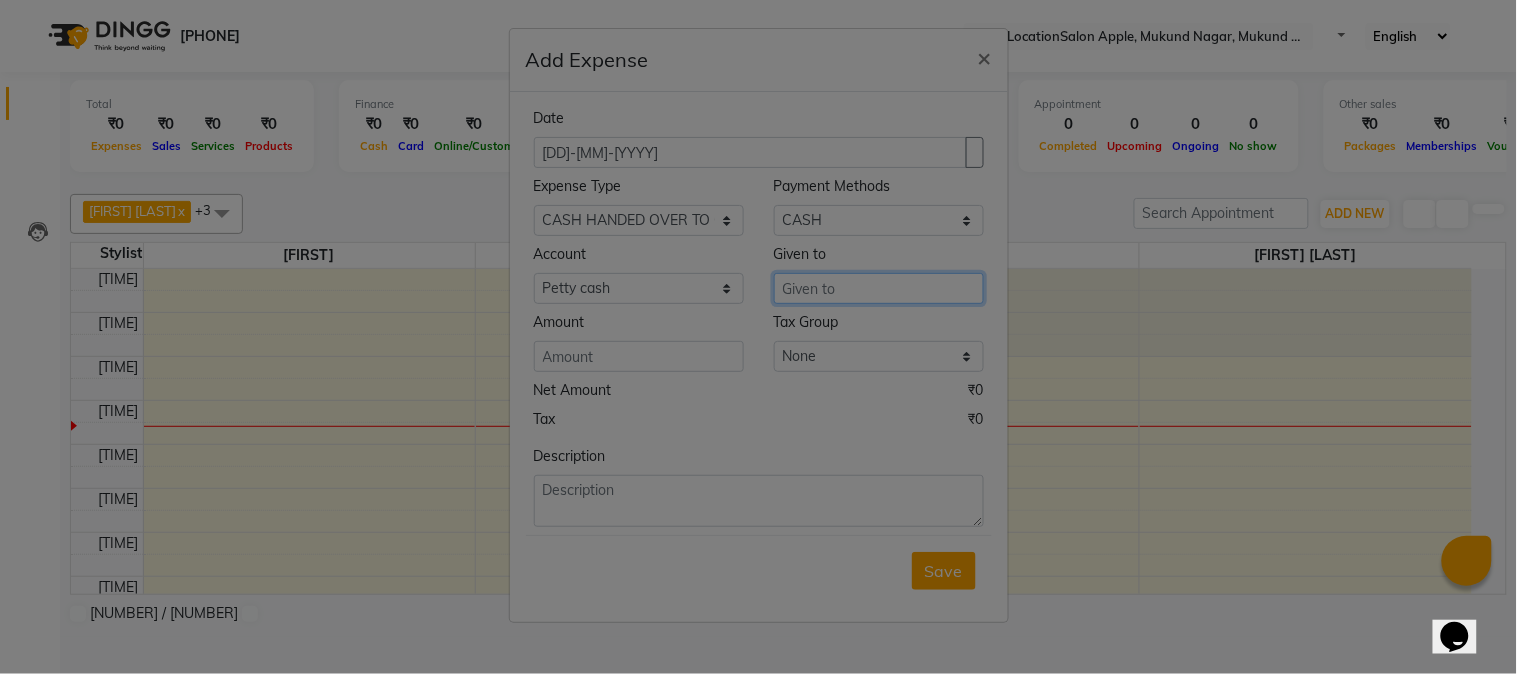 click at bounding box center [879, 288] 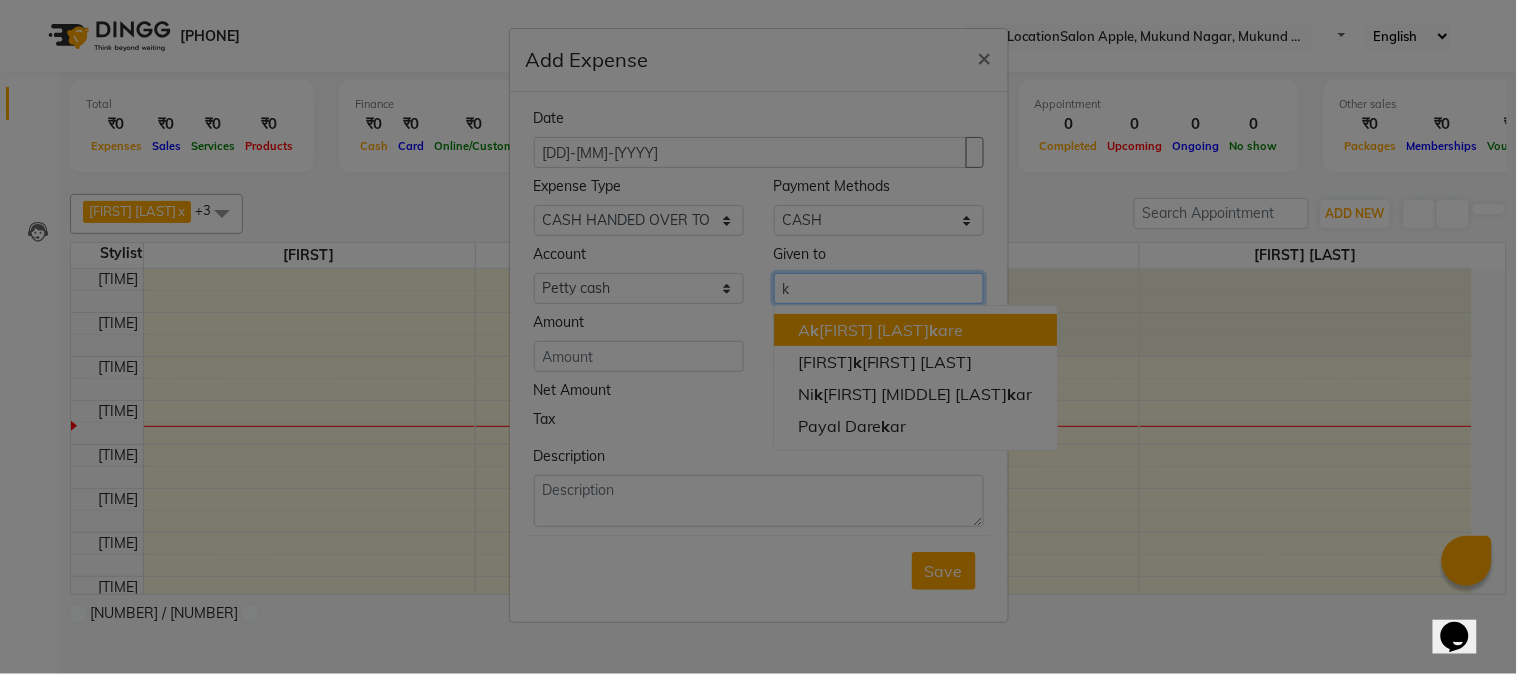 type on "k" 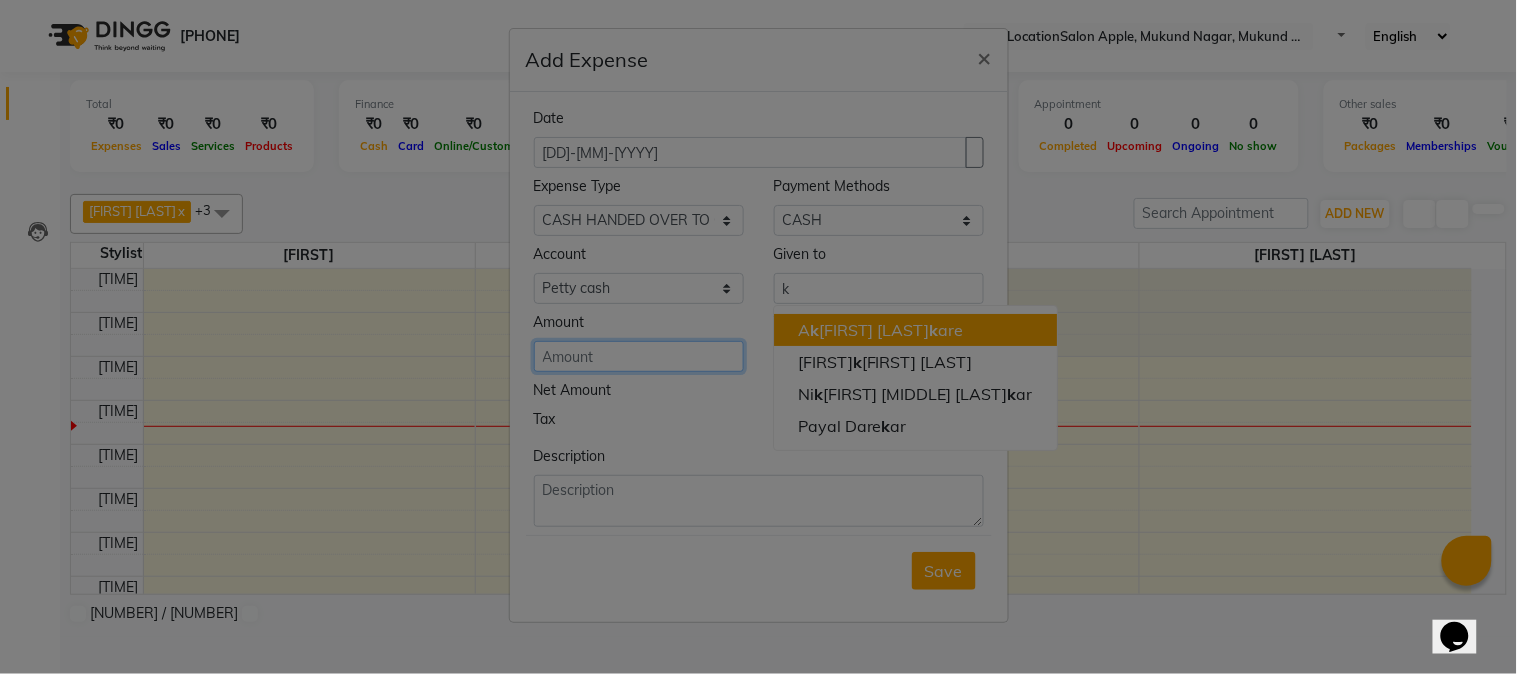 click at bounding box center [639, 356] 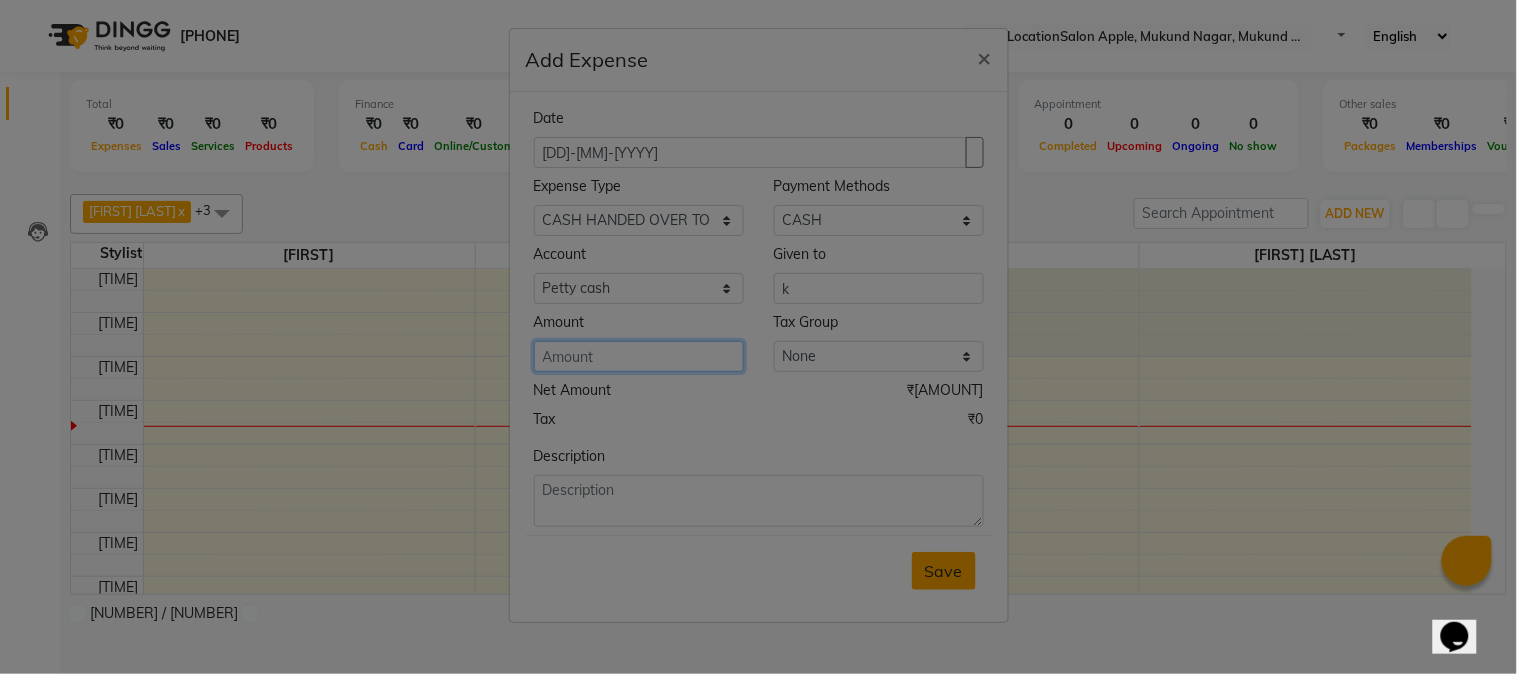 type on "4040" 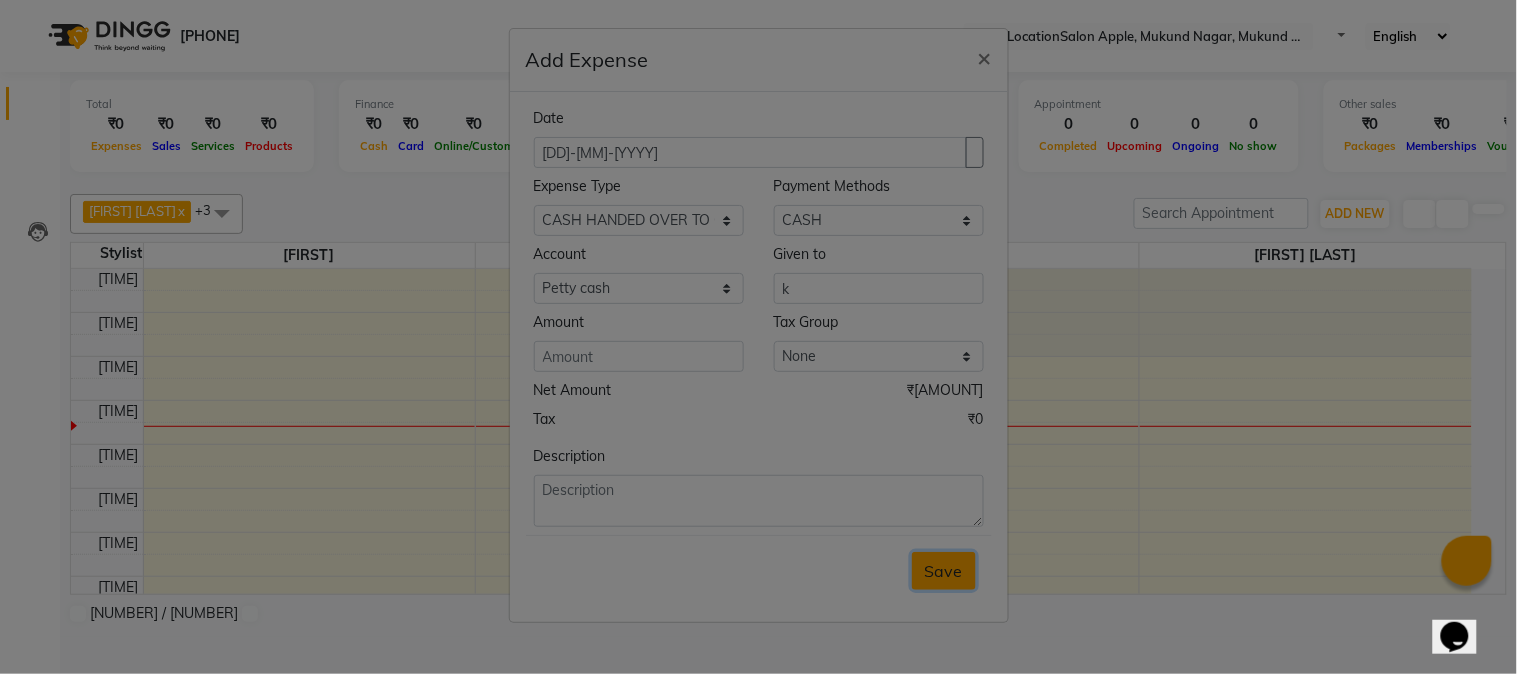 click on "Save" at bounding box center [944, 571] 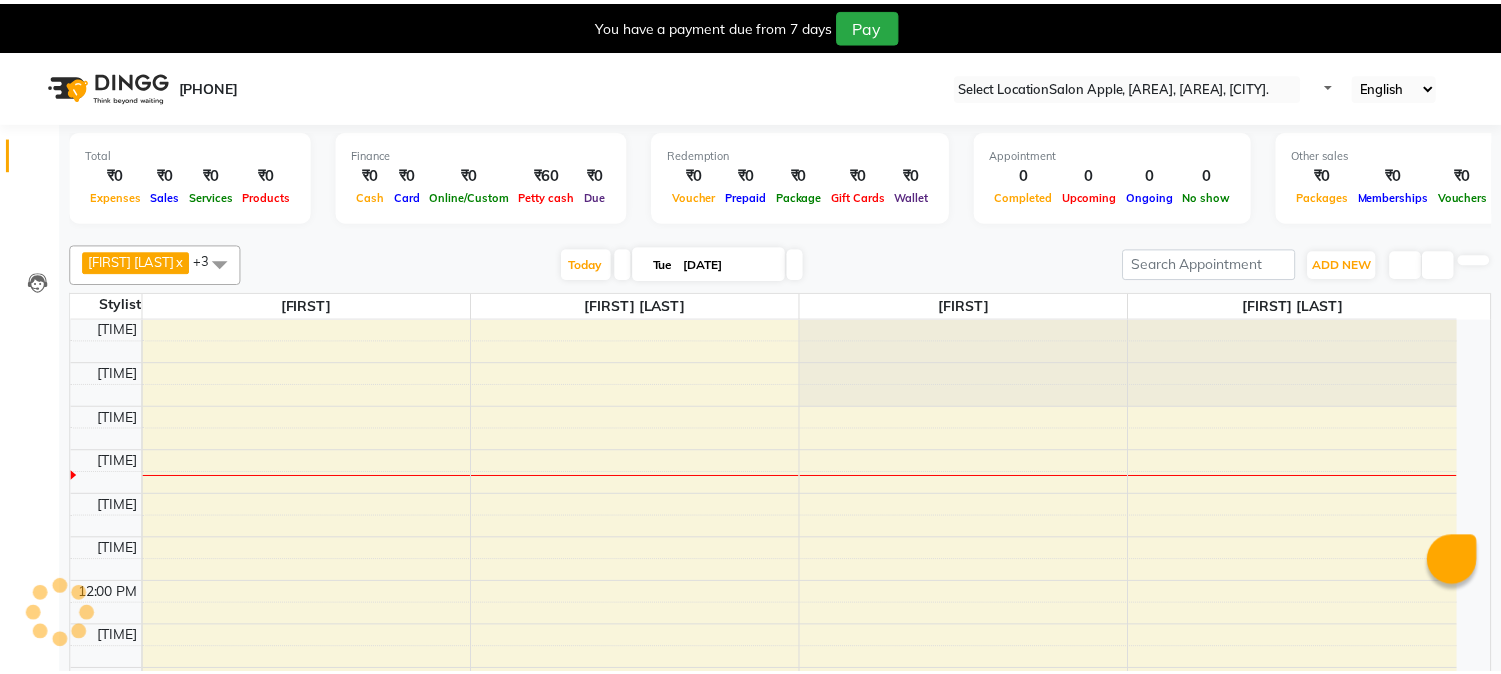 scroll, scrollTop: 0, scrollLeft: 0, axis: both 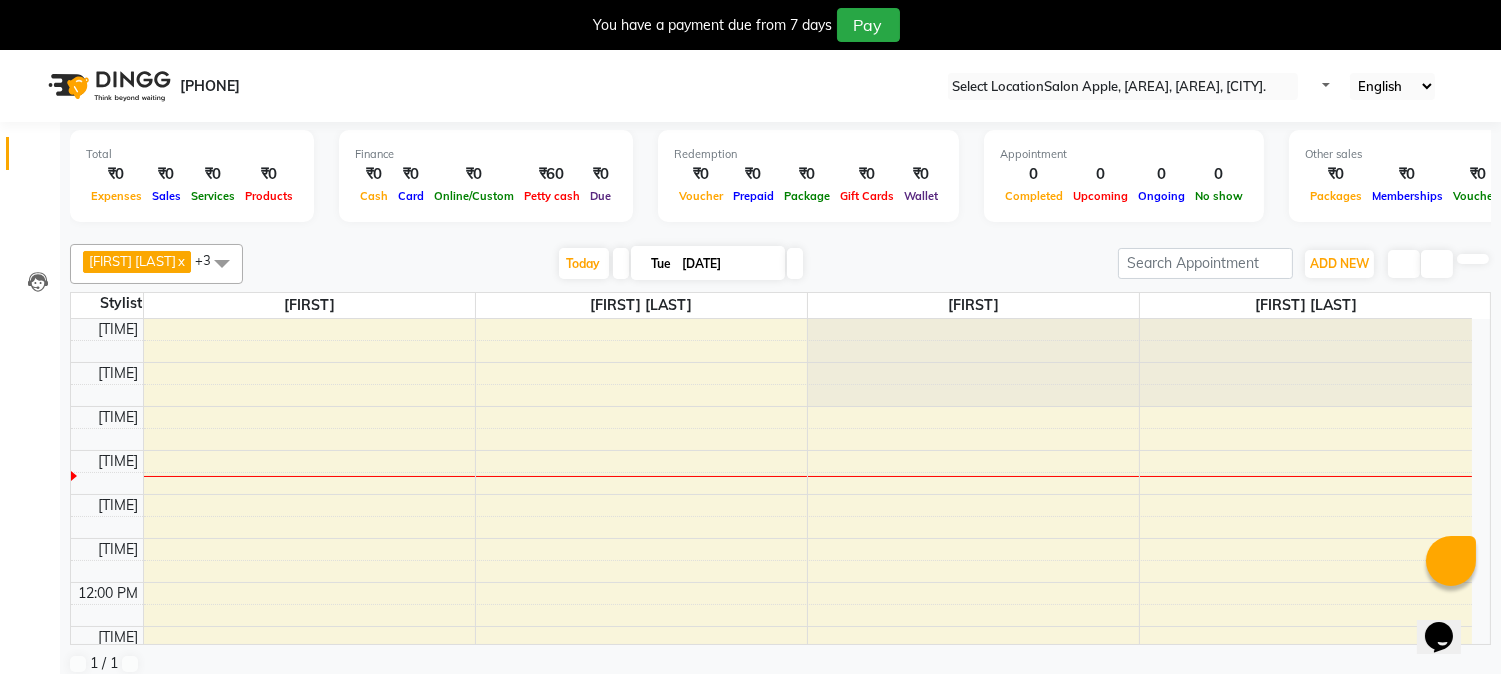 click at bounding box center [1485, 8] 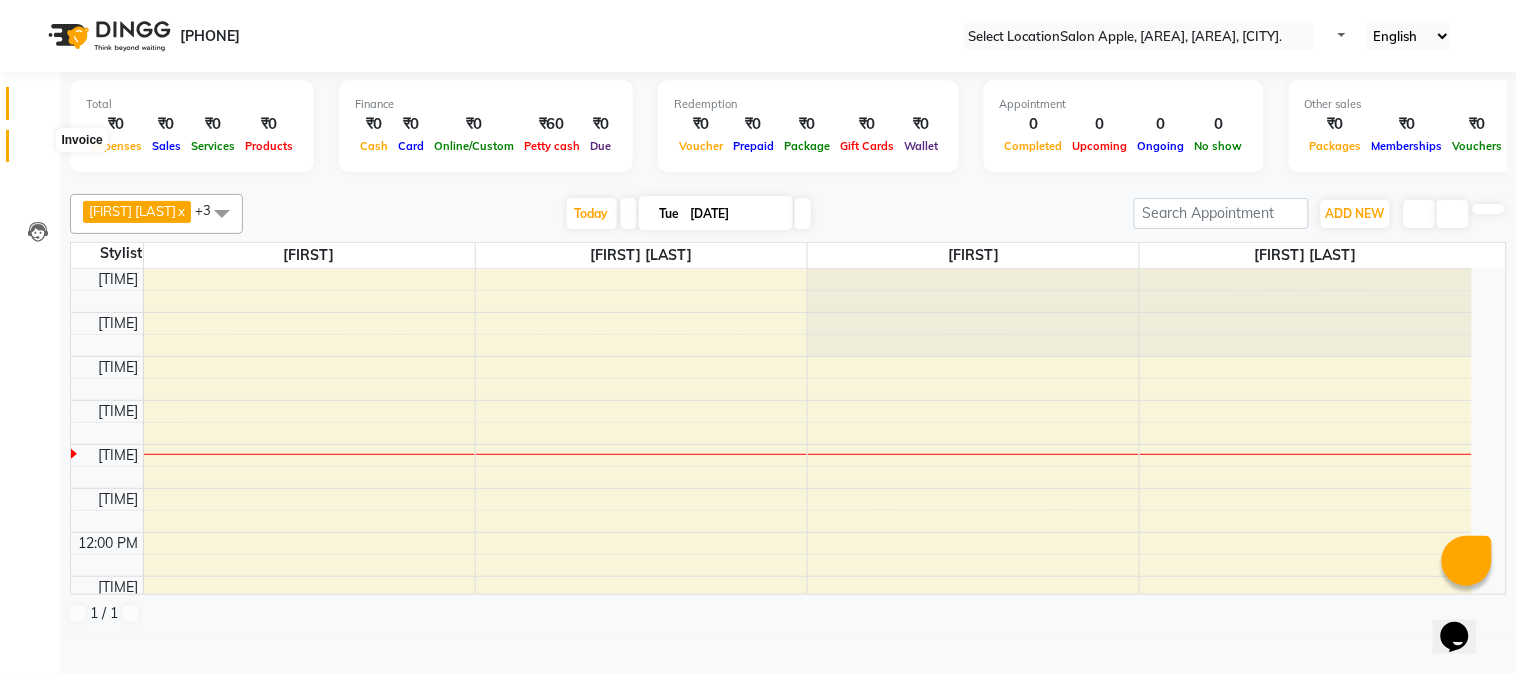 click at bounding box center (37, 151) 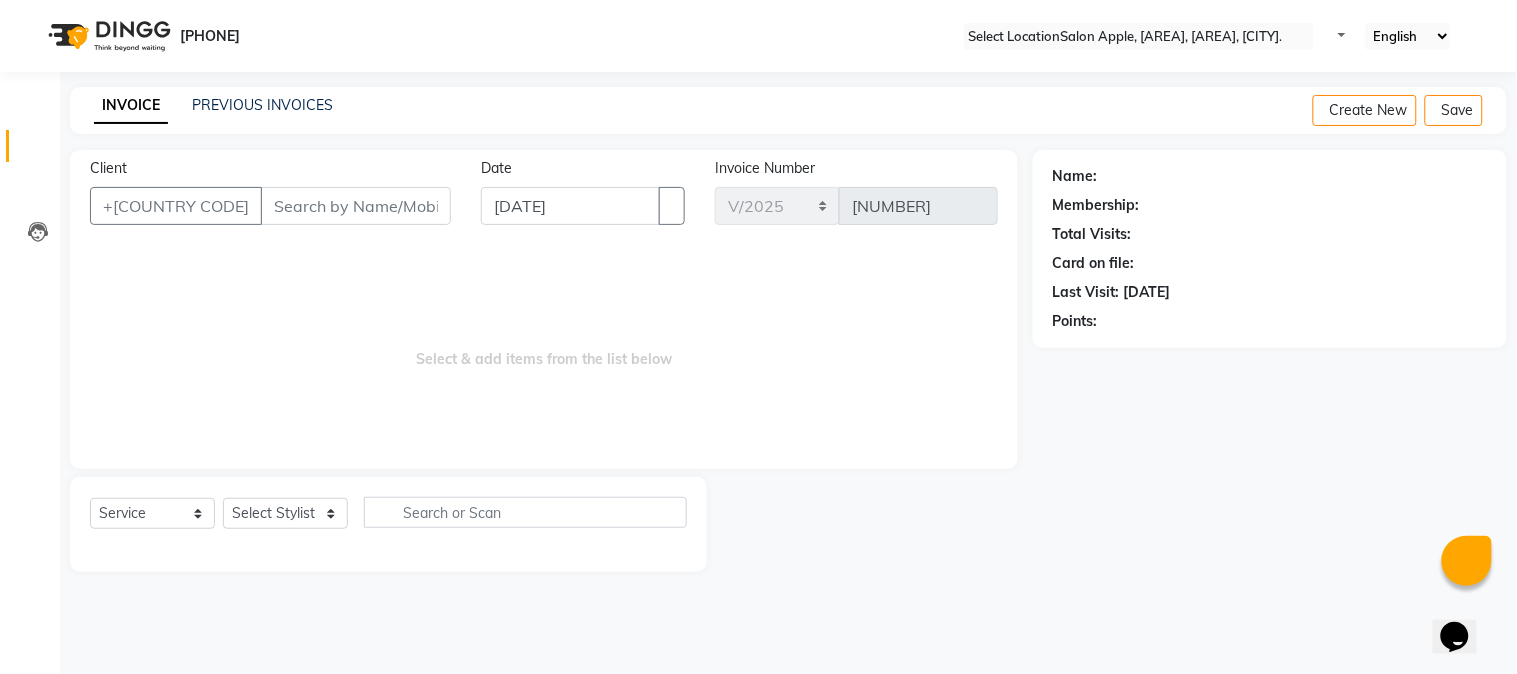 click on "Client" at bounding box center [356, 206] 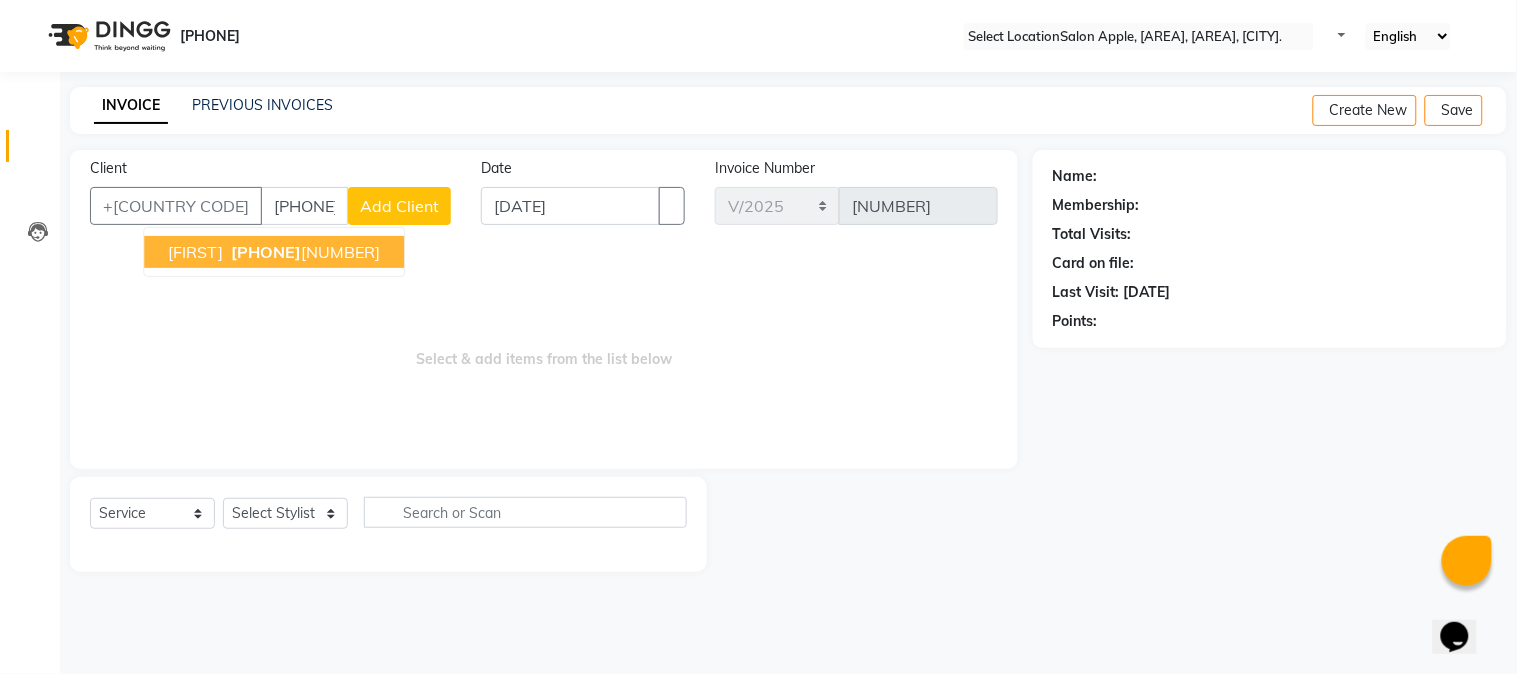 click on "[PHONE]" at bounding box center [266, 252] 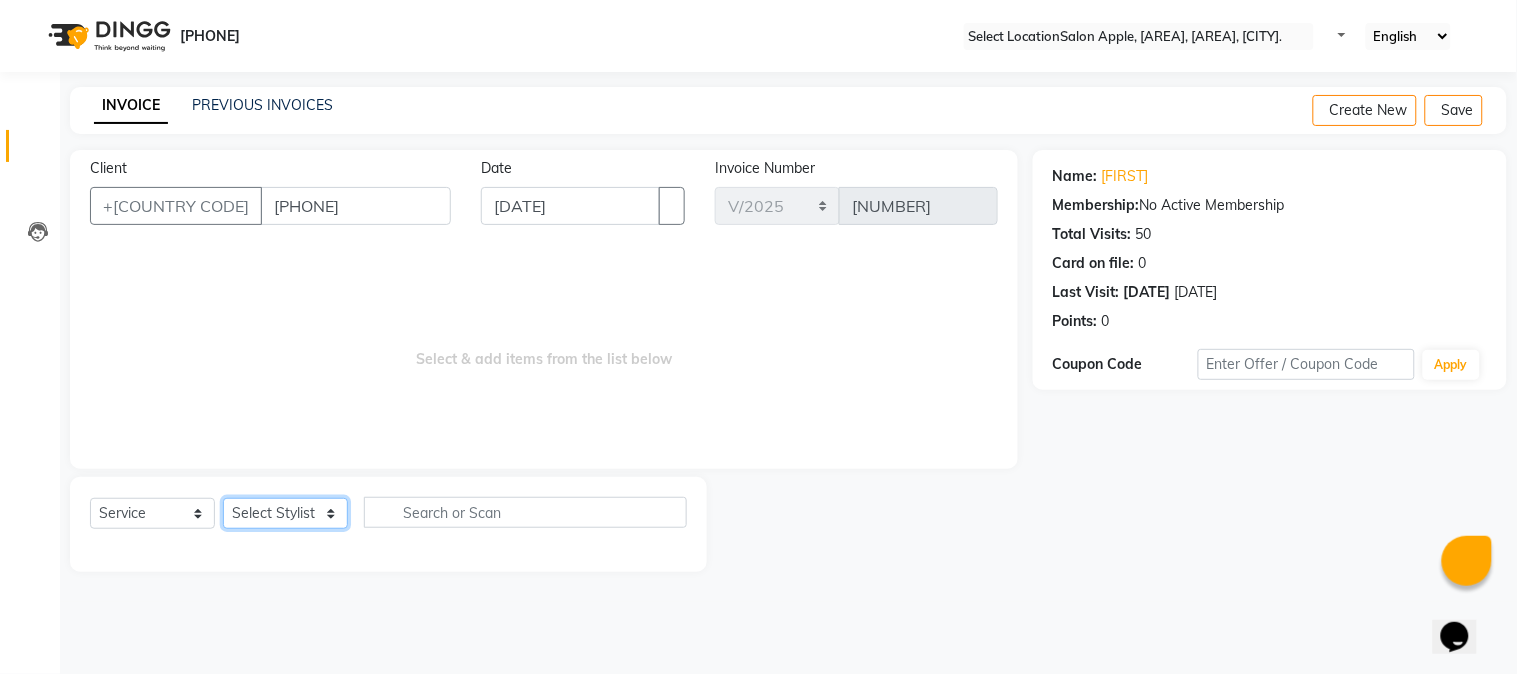 click on "Select Stylist [FIRST] [LAST] [FIRST] [LAST] [FIRST] [LAST] [FIRST] [LAST] Reception [FIRST]" at bounding box center (285, 513) 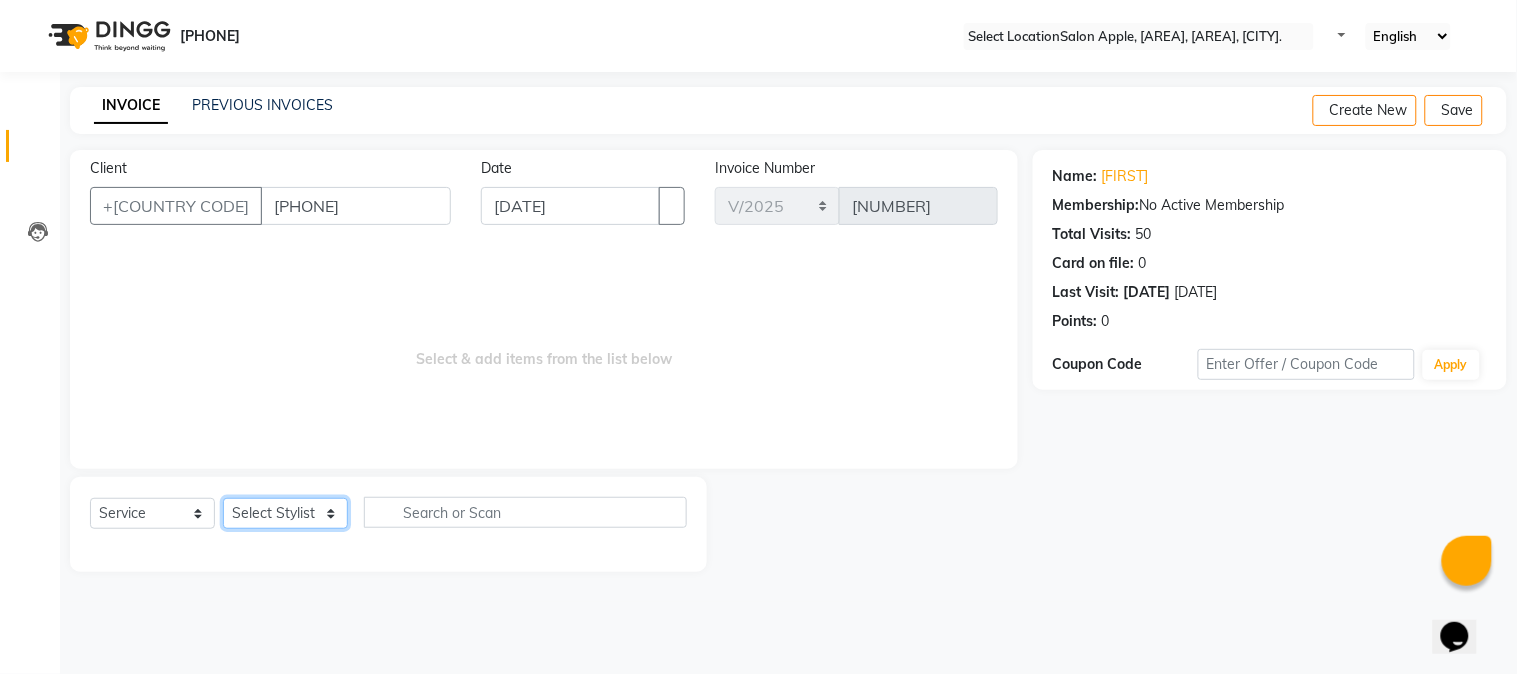 select on "[NUMBER]" 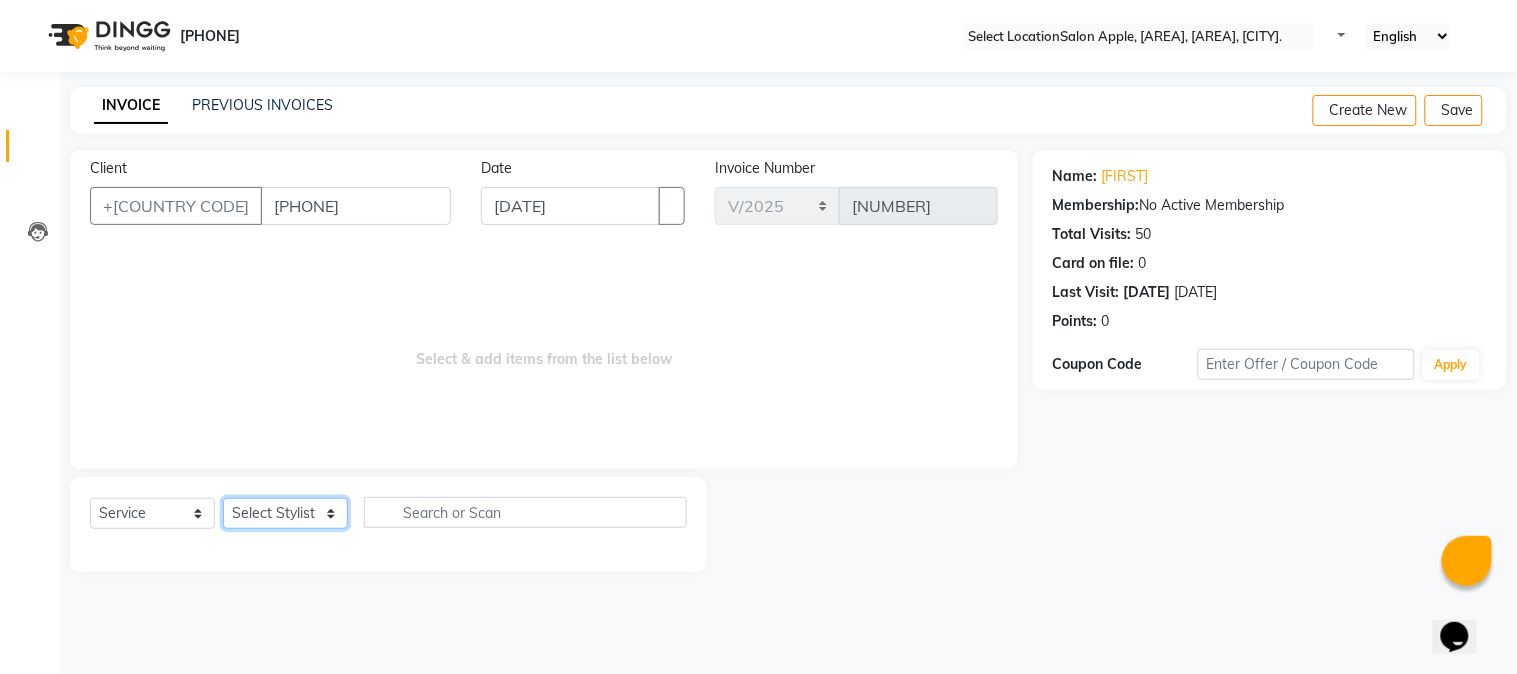 click on "Select Stylist [FIRST] [LAST] [FIRST] [LAST] [FIRST] [LAST] [FIRST] [LAST] Reception [FIRST]" at bounding box center [285, 513] 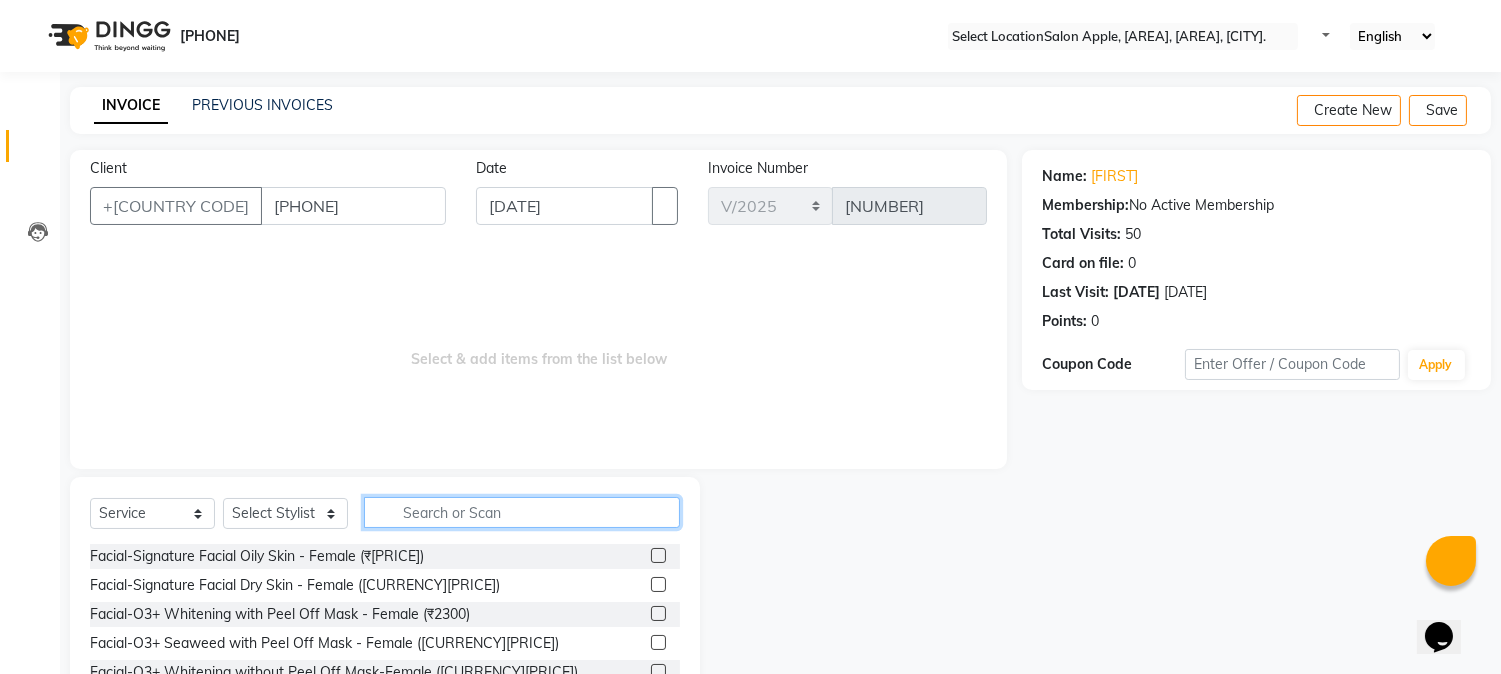 click at bounding box center [522, 512] 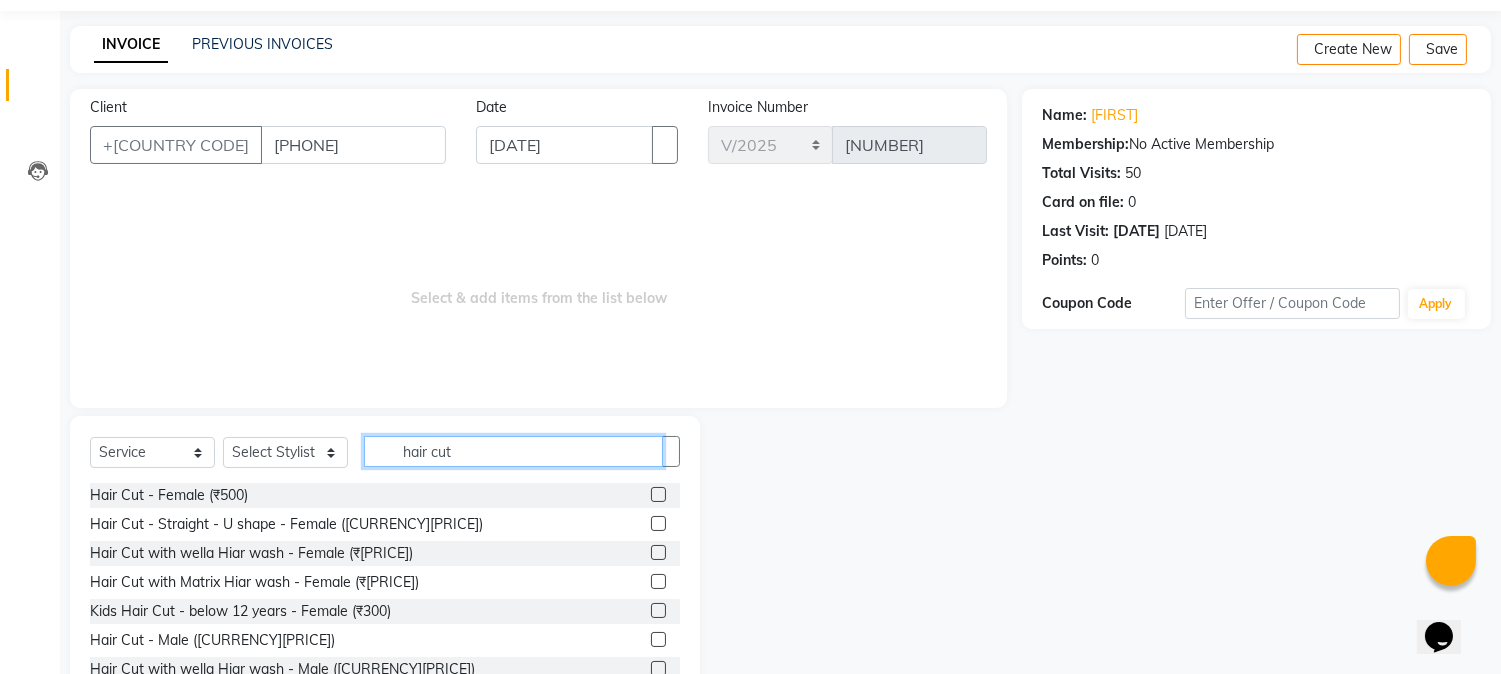 scroll, scrollTop: 111, scrollLeft: 0, axis: vertical 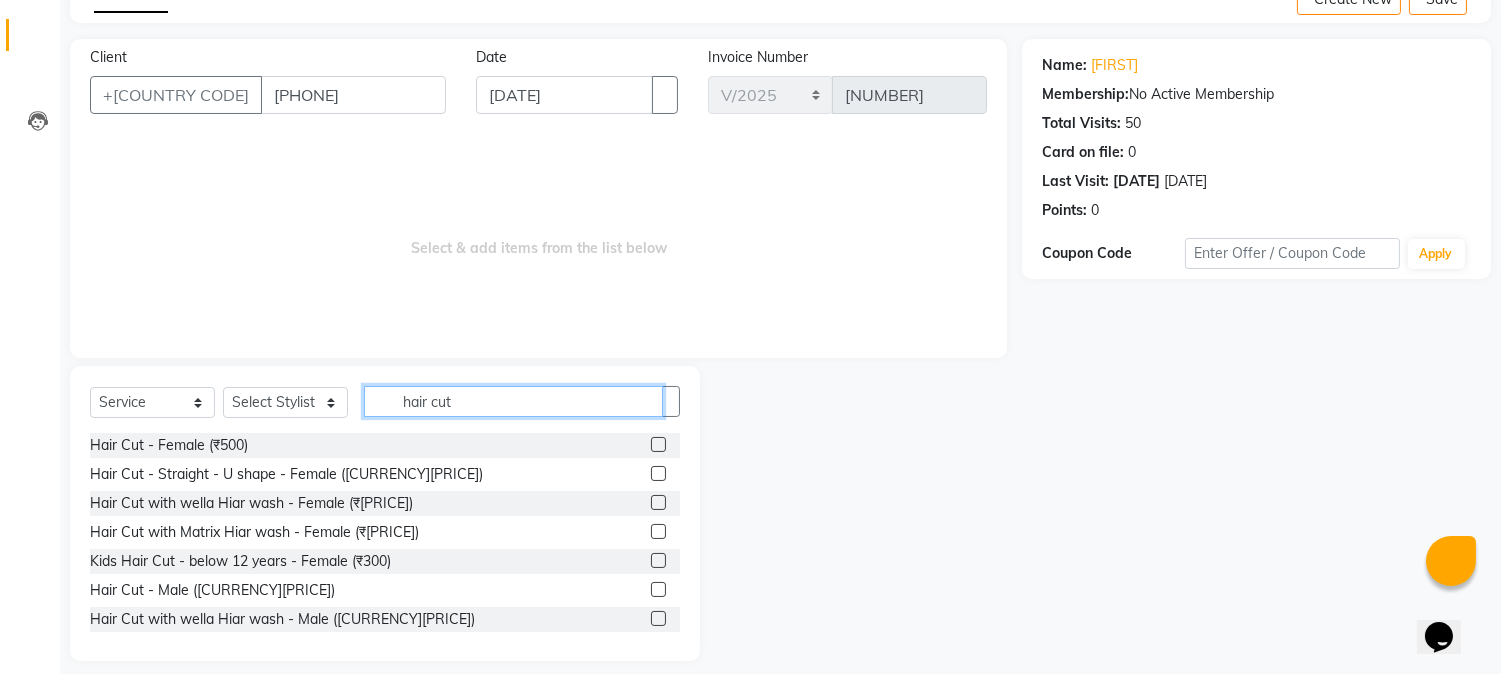 type on "hair cut" 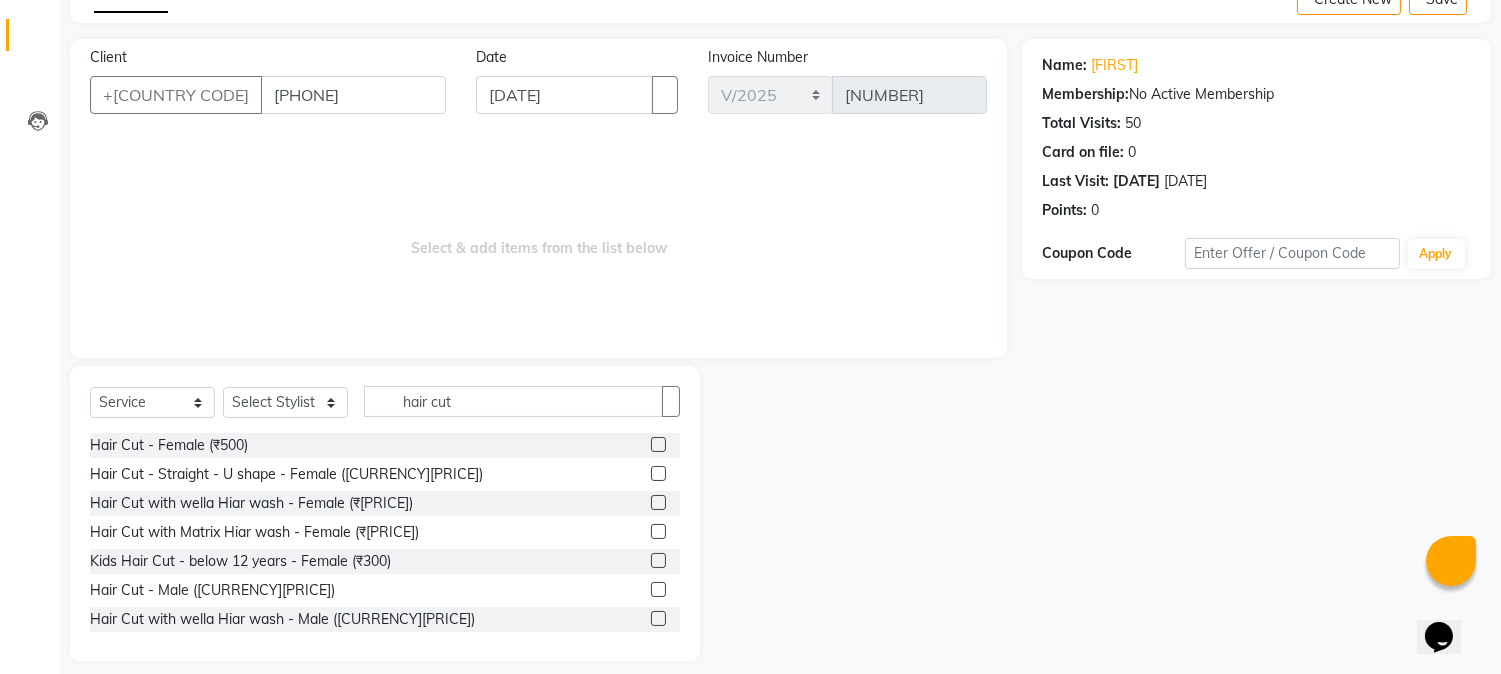 click at bounding box center (658, 589) 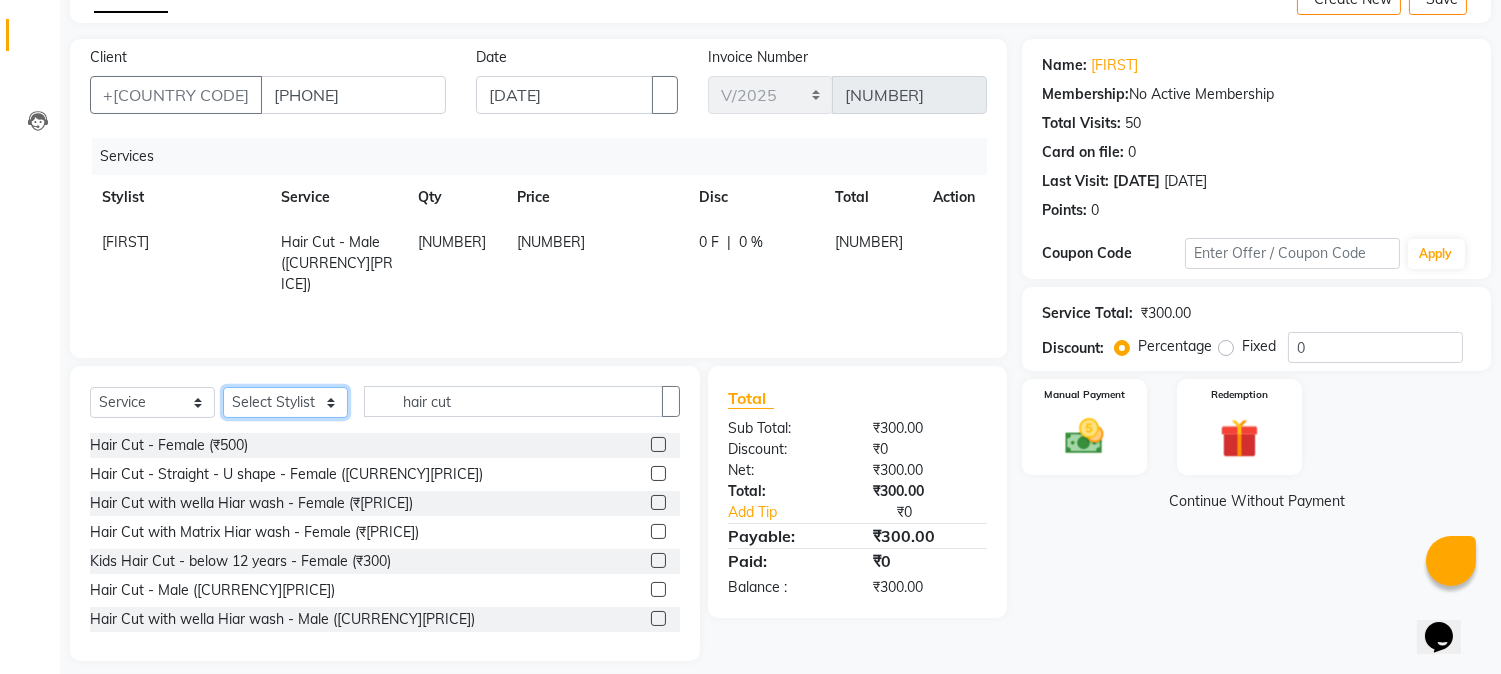 click on "Select Stylist [FIRST] [LAST] [FIRST] [LAST] [FIRST] [LAST] [FIRST] [LAST] Reception [FIRST]" at bounding box center [285, 402] 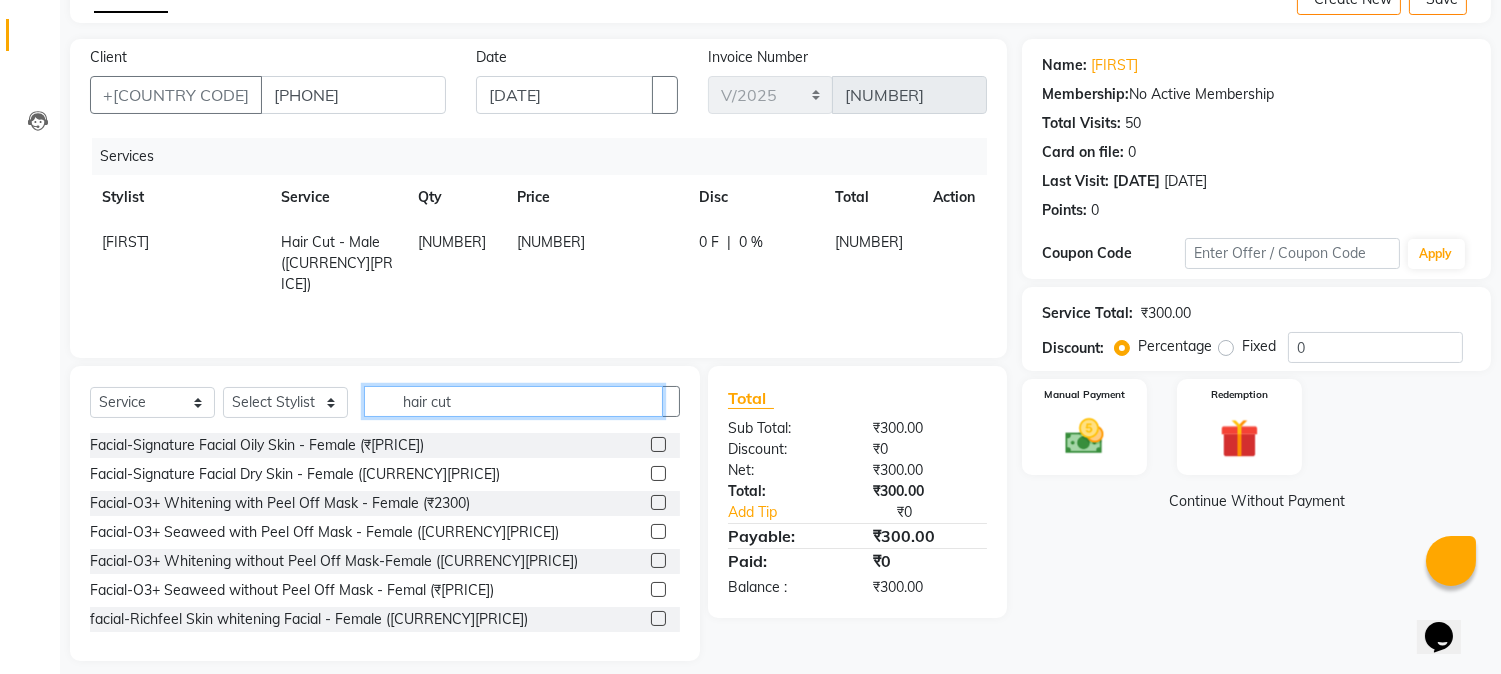 click on "hair cut" at bounding box center (513, 401) 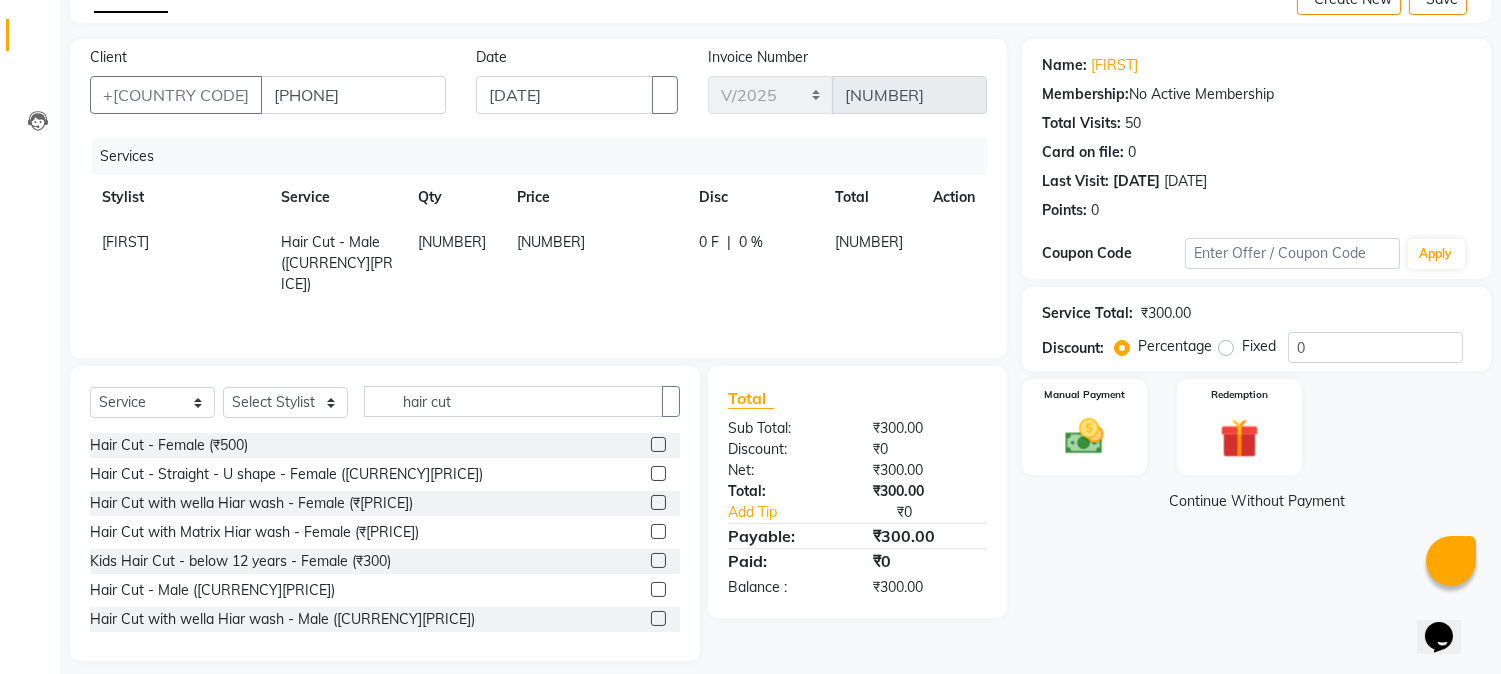click at bounding box center (658, 589) 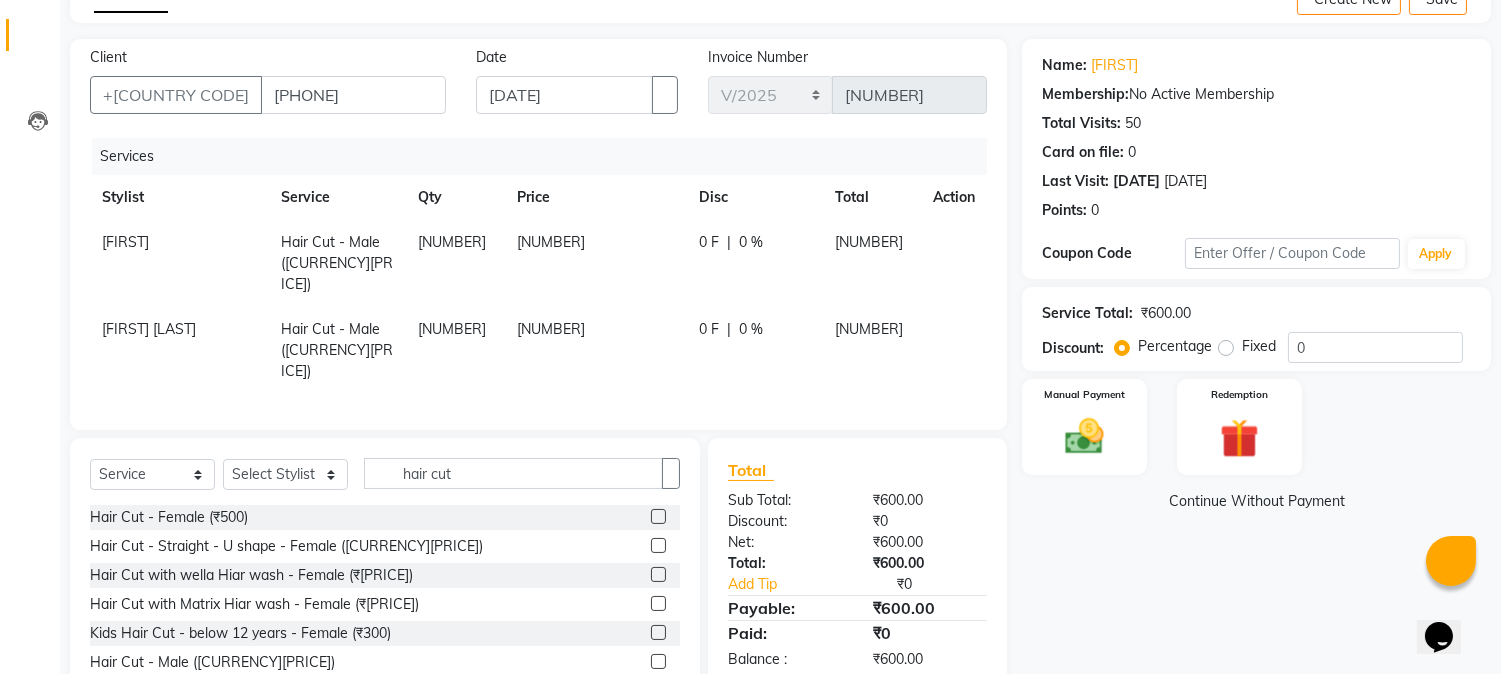 scroll, scrollTop: 173, scrollLeft: 0, axis: vertical 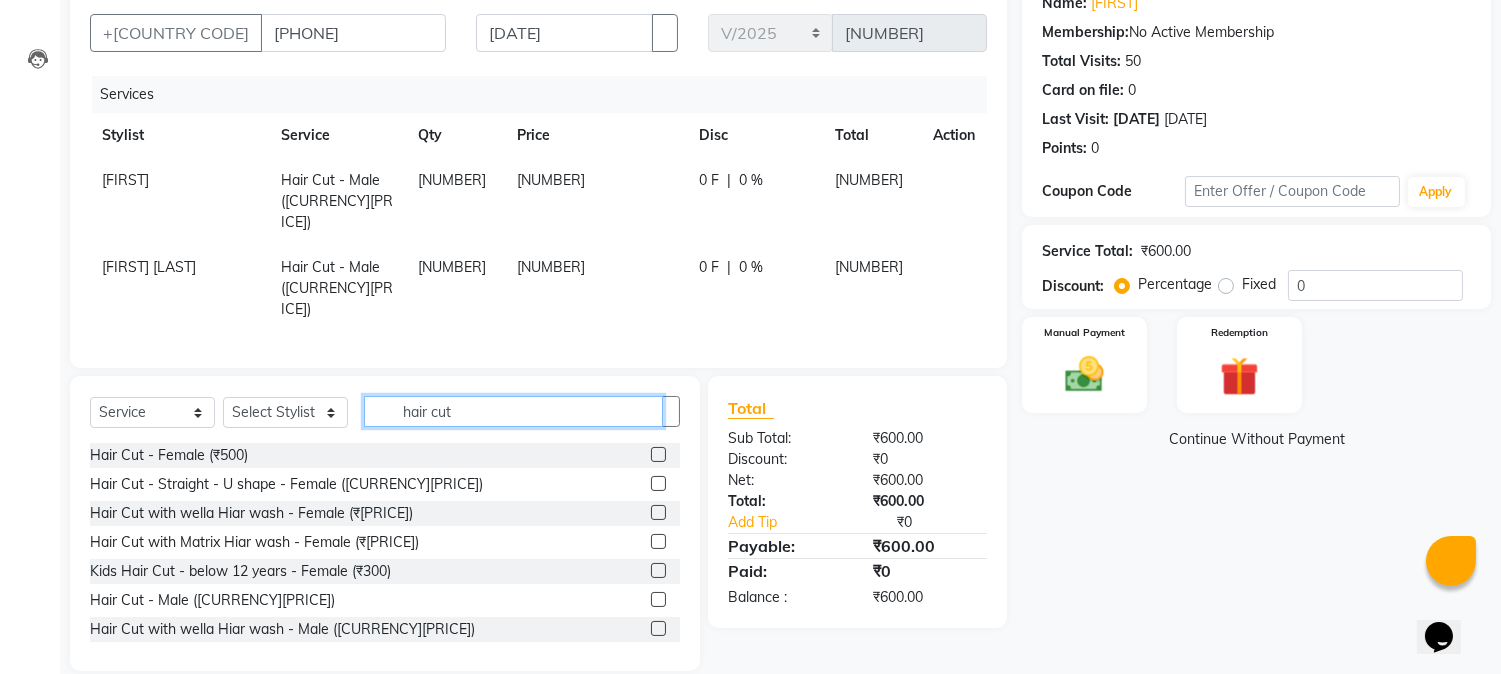 click on "hair cut" at bounding box center [513, 411] 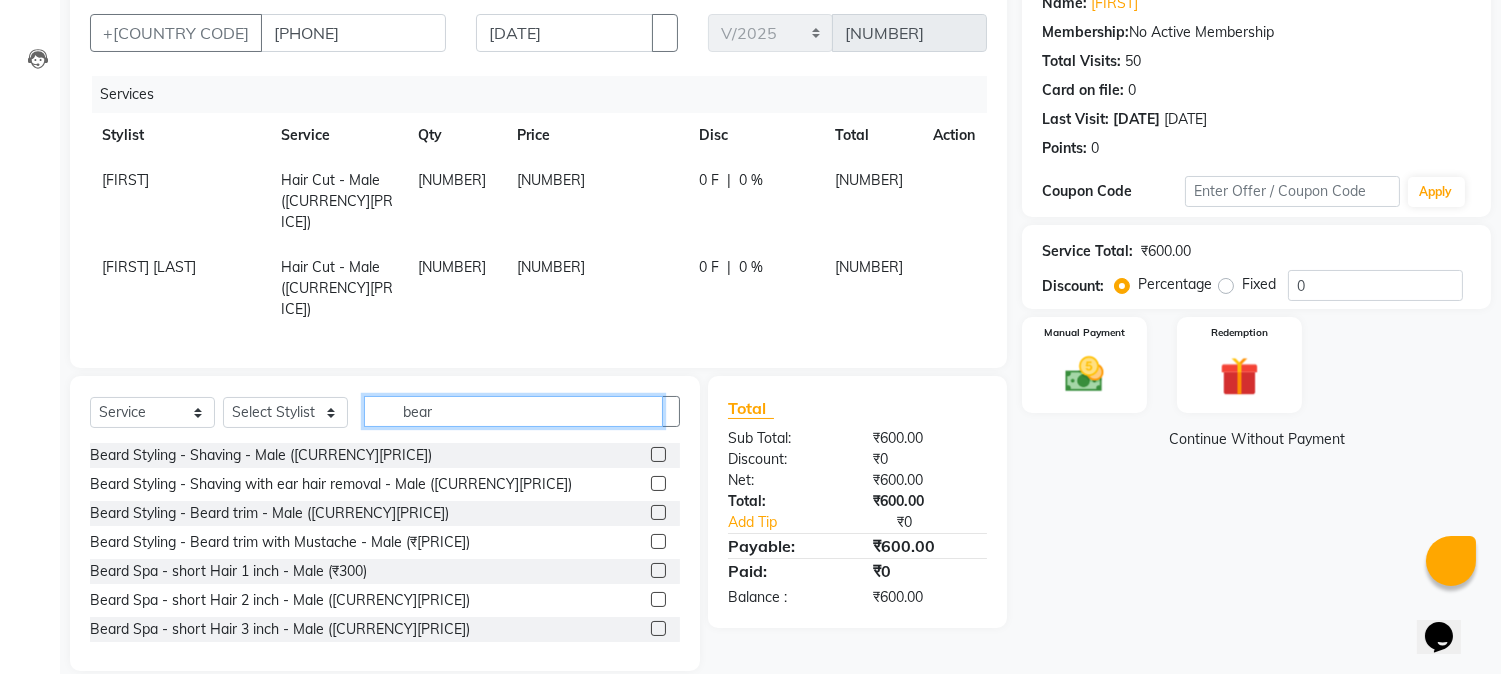 type on "bear" 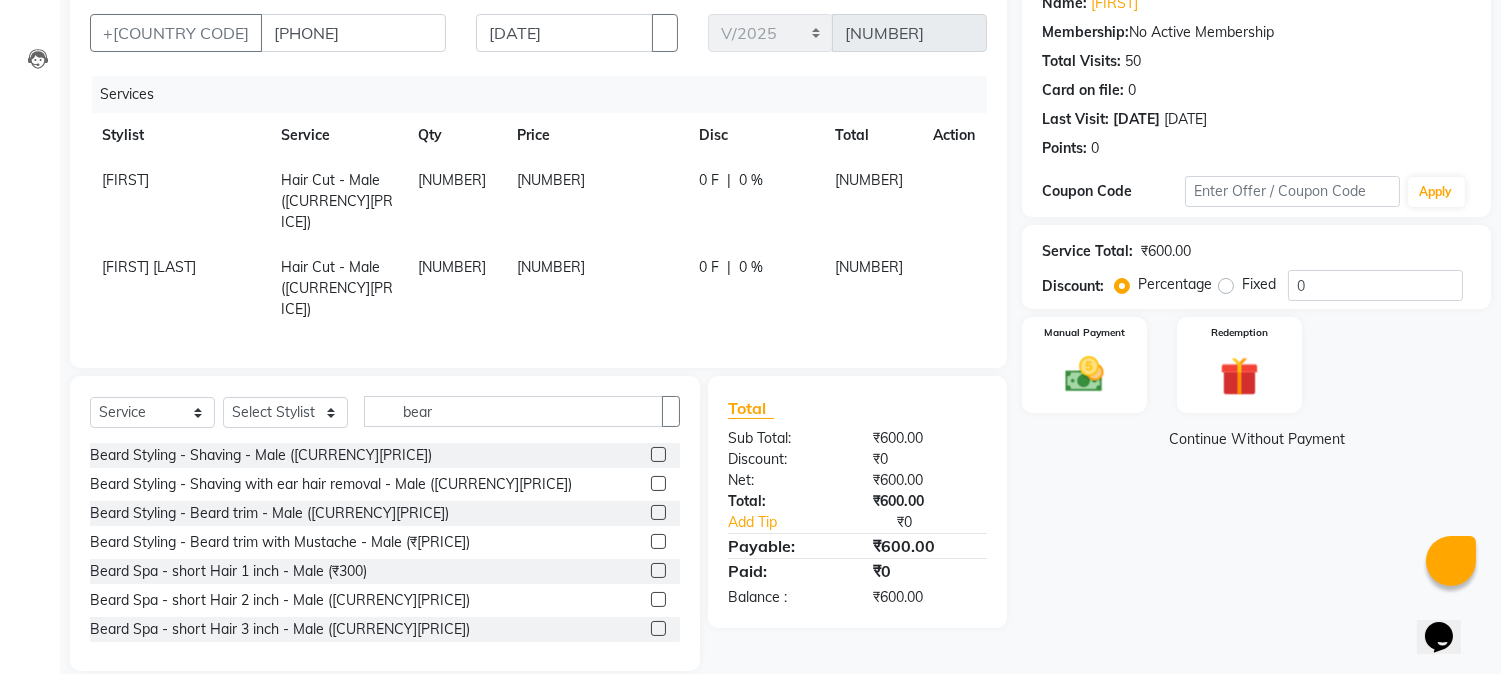 click at bounding box center [658, 512] 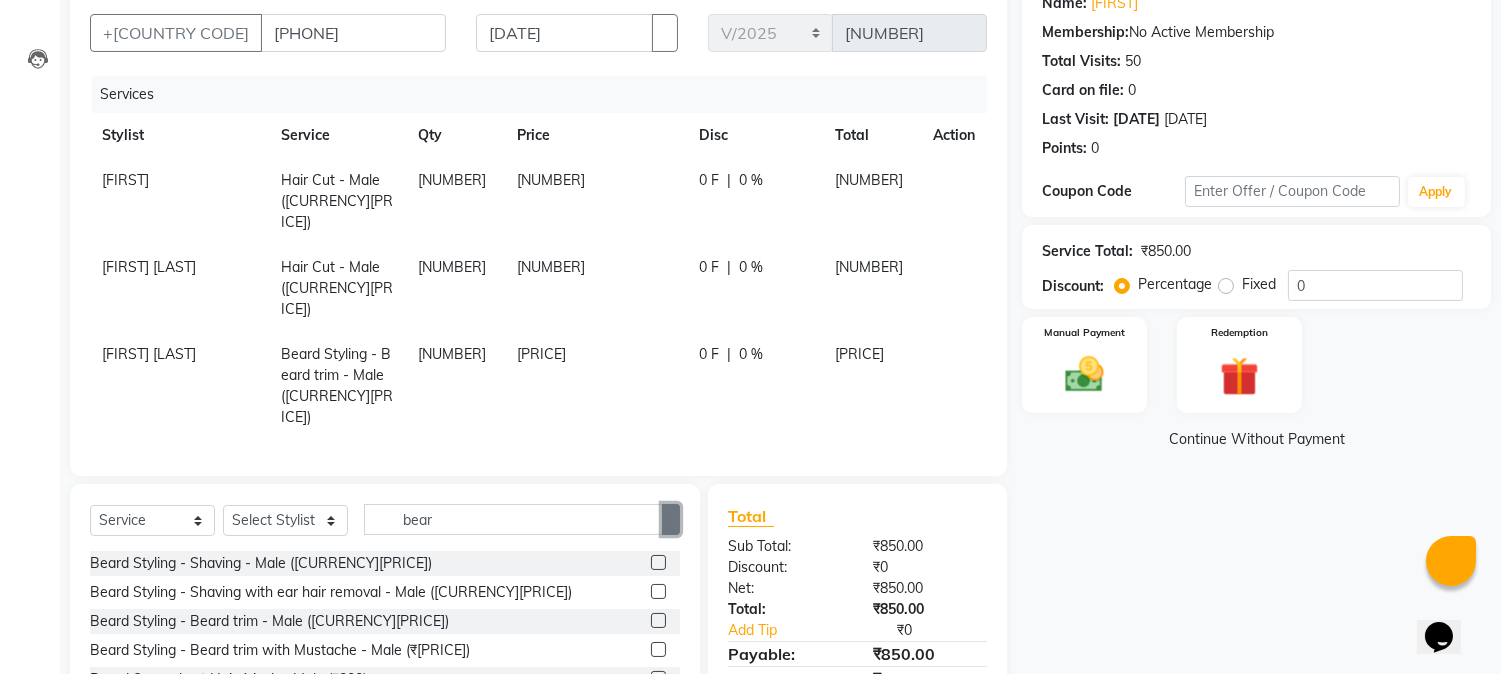 click at bounding box center (671, 519) 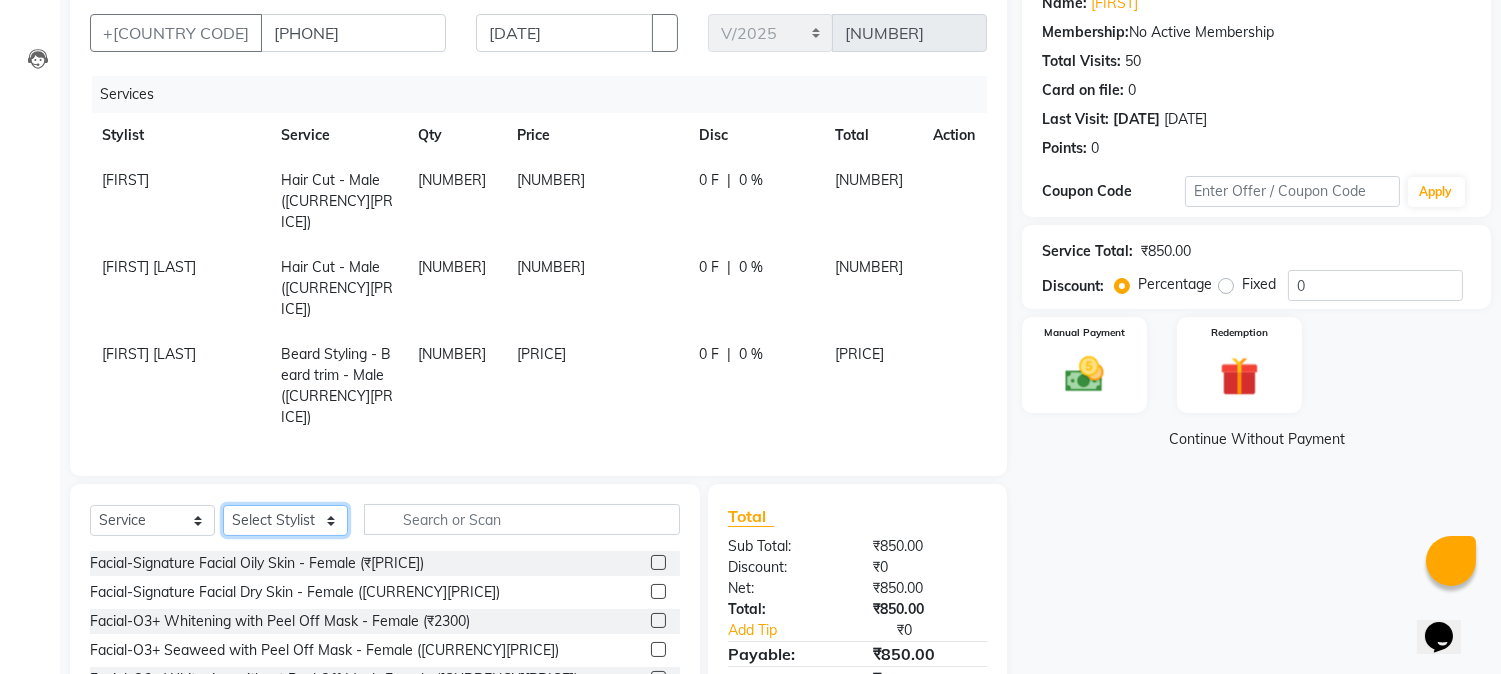 click on "Select Stylist [FIRST] [LAST] [FIRST] [LAST] [FIRST] [LAST] [FIRST] [LAST] Reception [FIRST]" at bounding box center [285, 520] 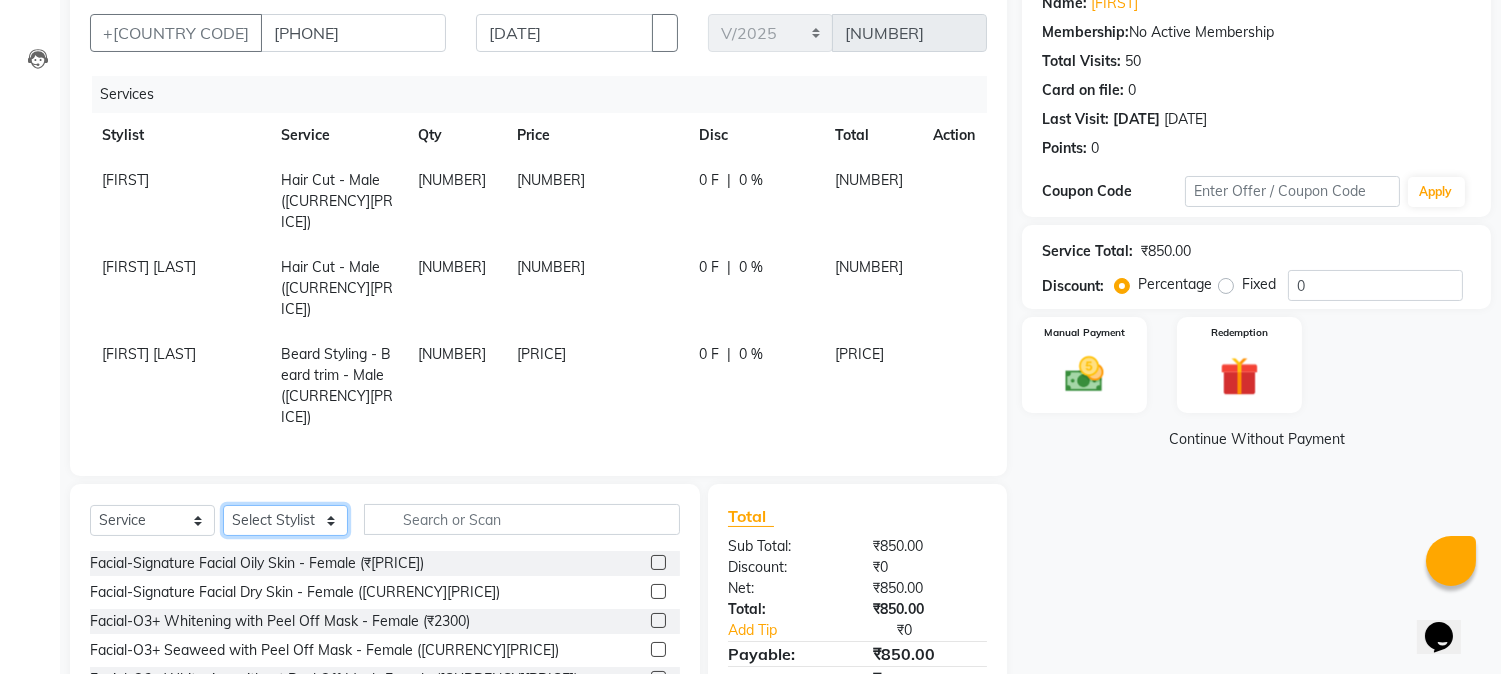 select on "[NUMBER]" 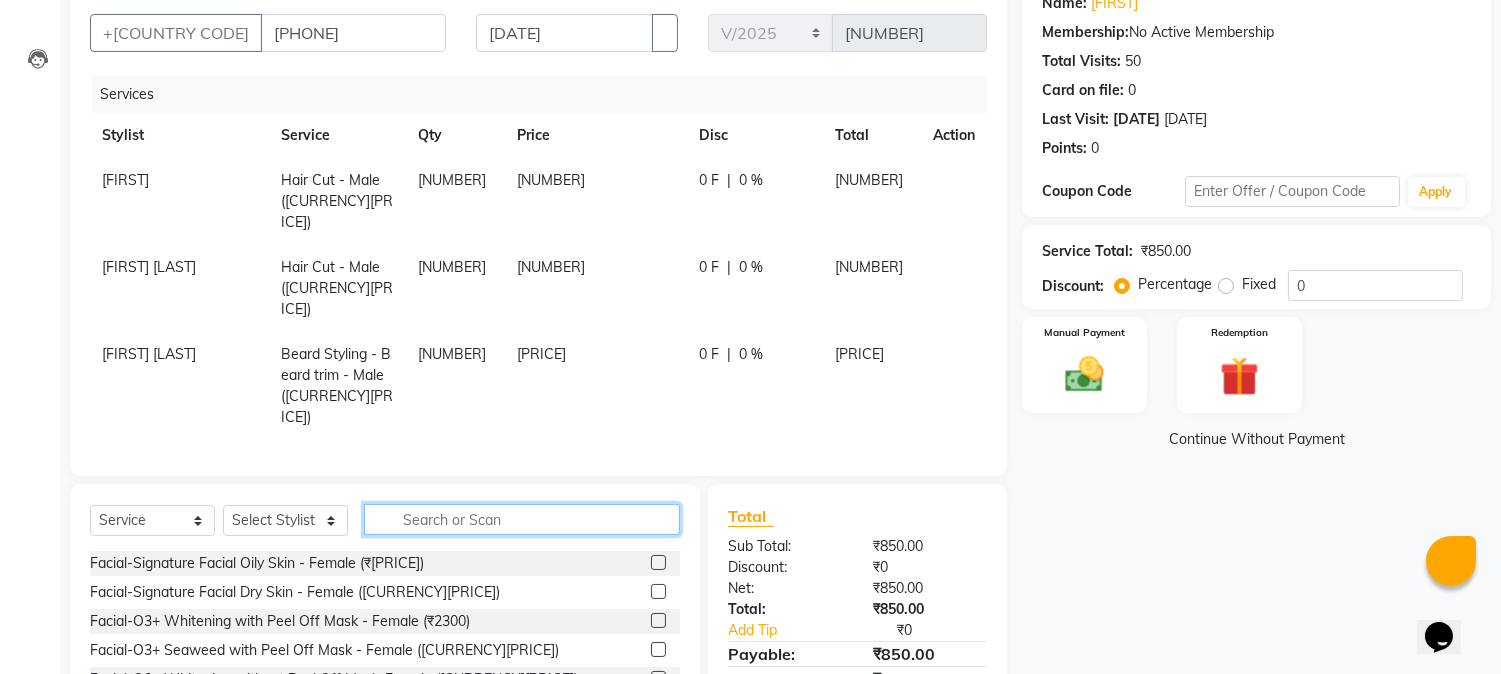 click at bounding box center [522, 519] 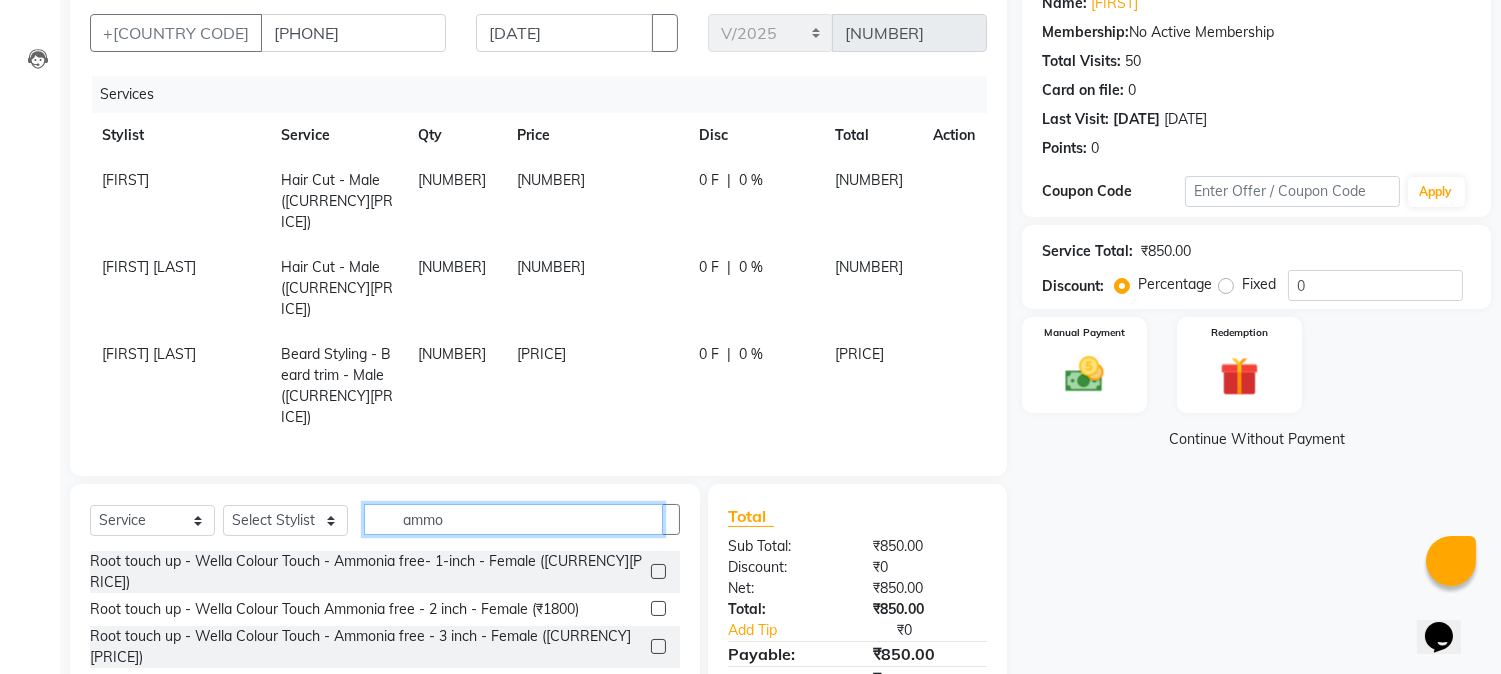 scroll, scrollTop: 260, scrollLeft: 0, axis: vertical 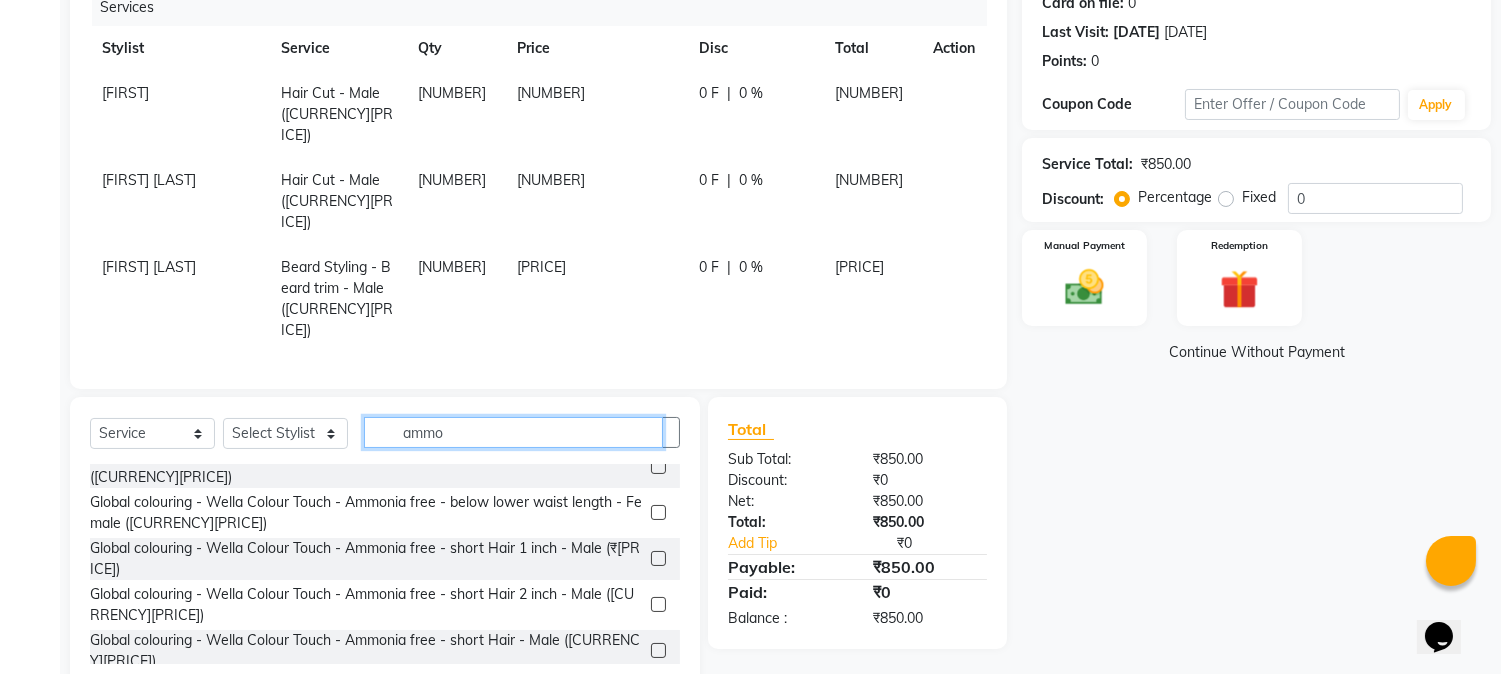 type on "ammo" 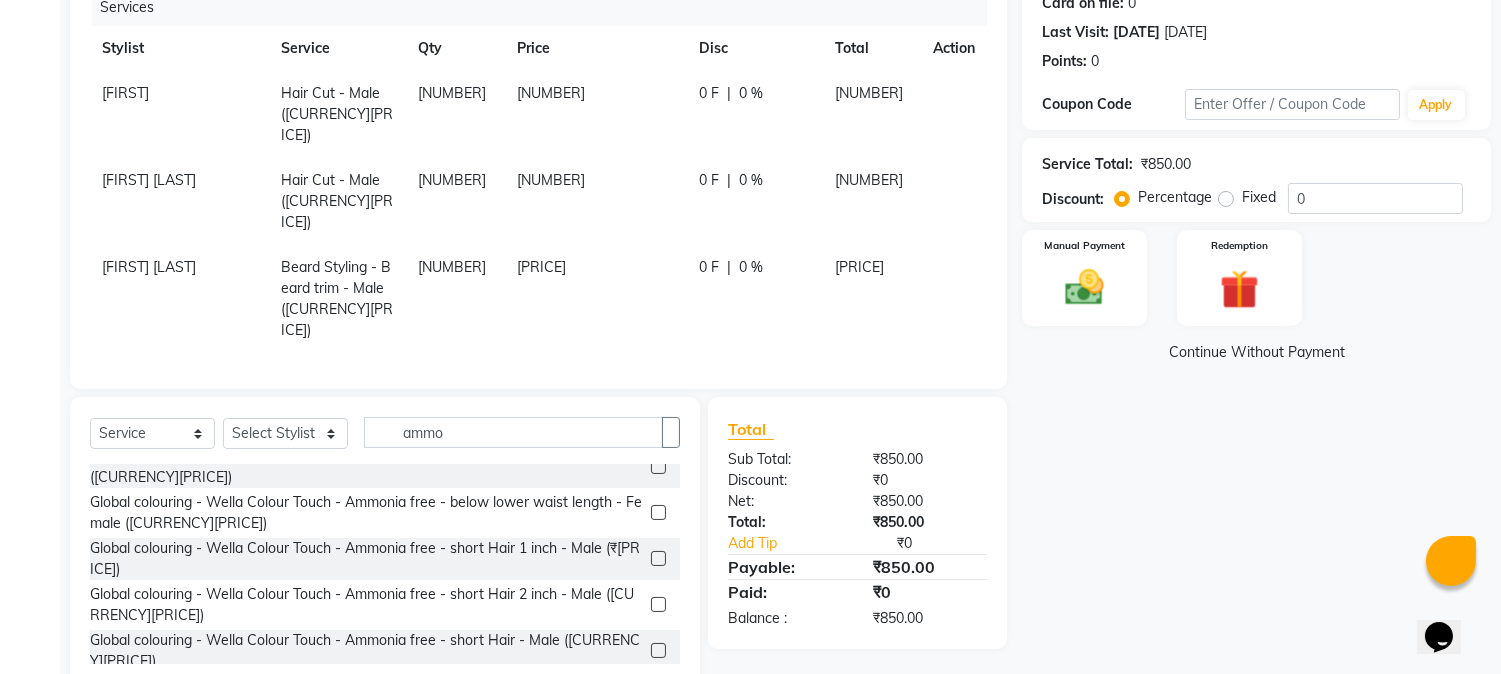 click at bounding box center [658, 650] 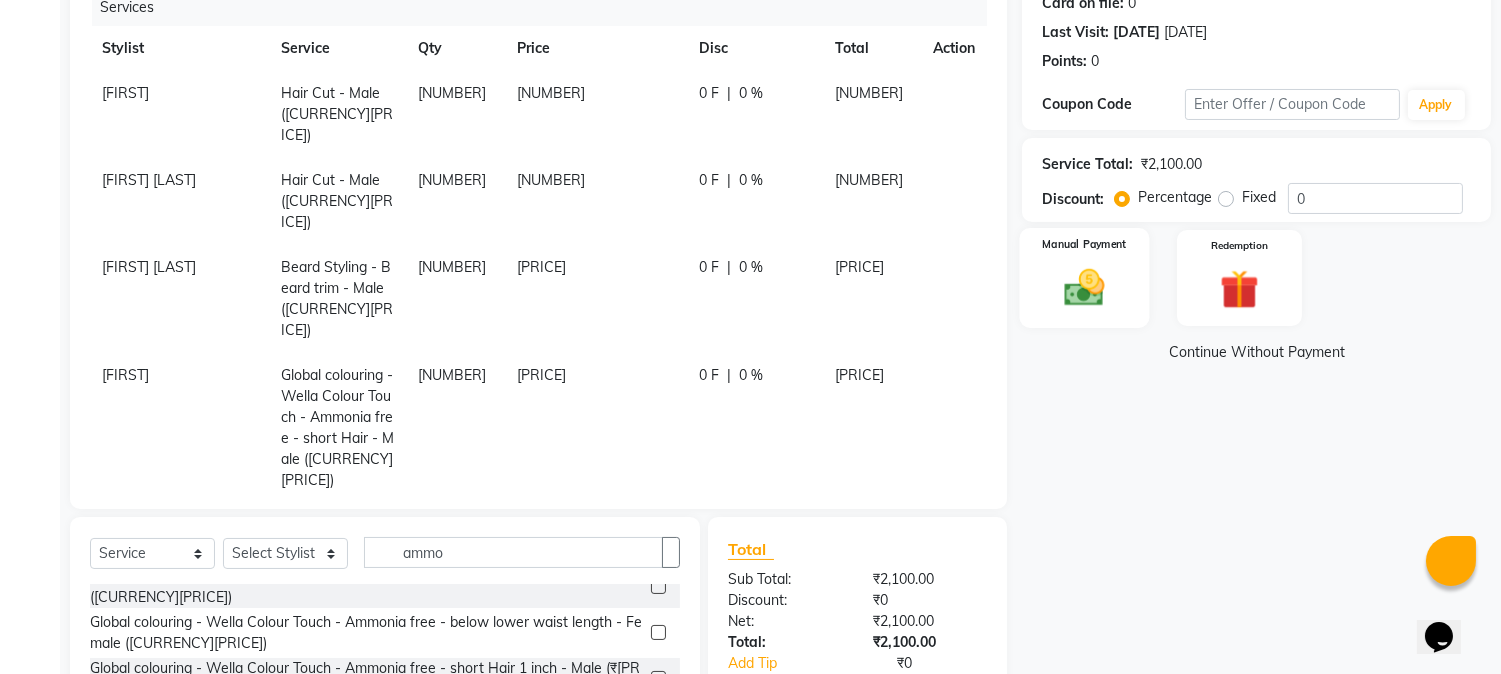 click at bounding box center (1085, 287) 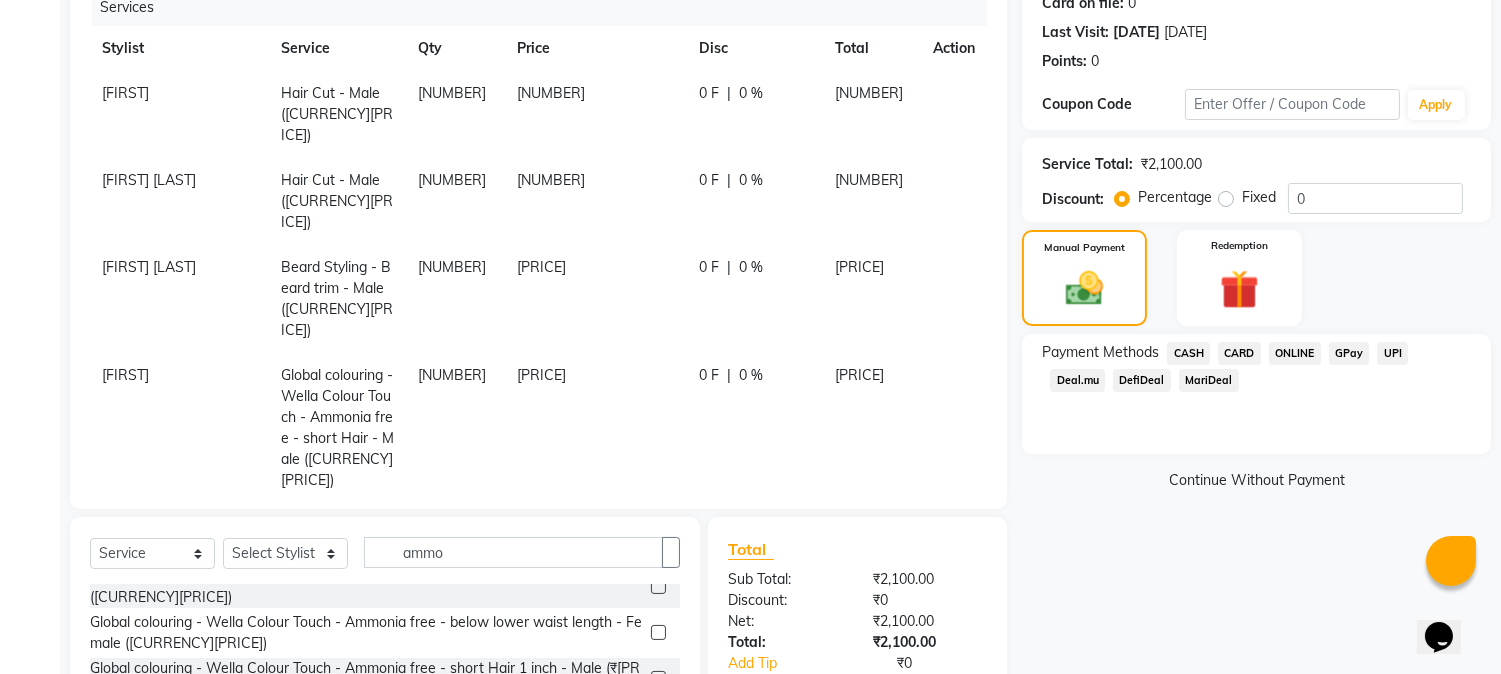 click on "ONLINE" at bounding box center (1188, 353) 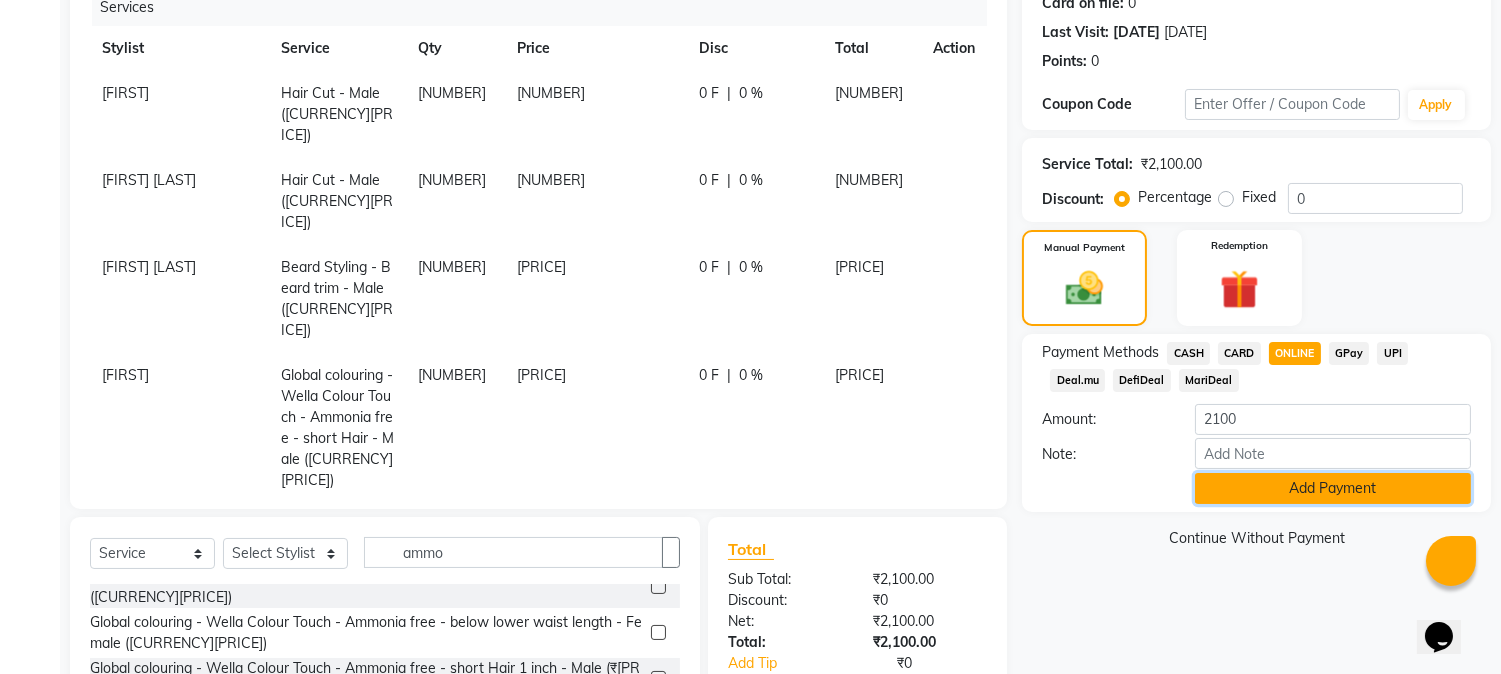 click on "Add Payment" at bounding box center [1333, 488] 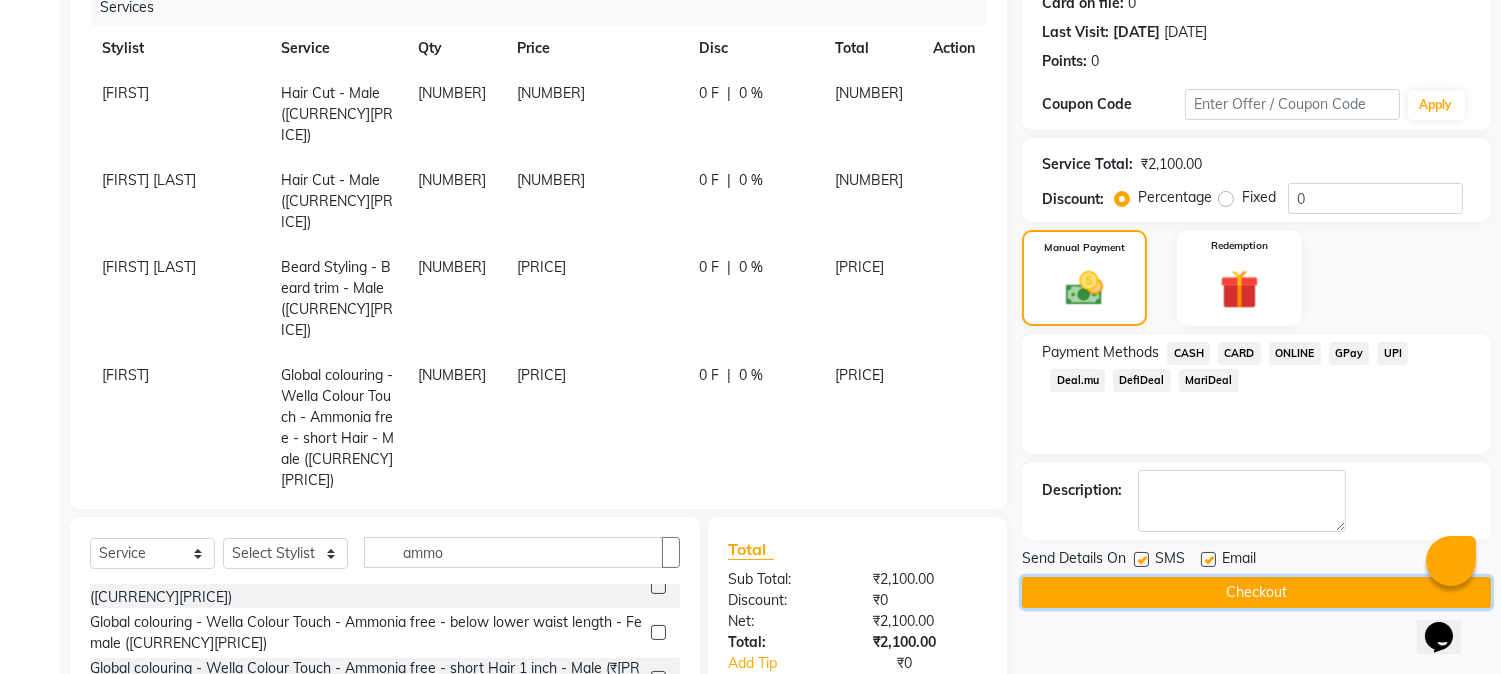 click on "Checkout" at bounding box center (1256, 592) 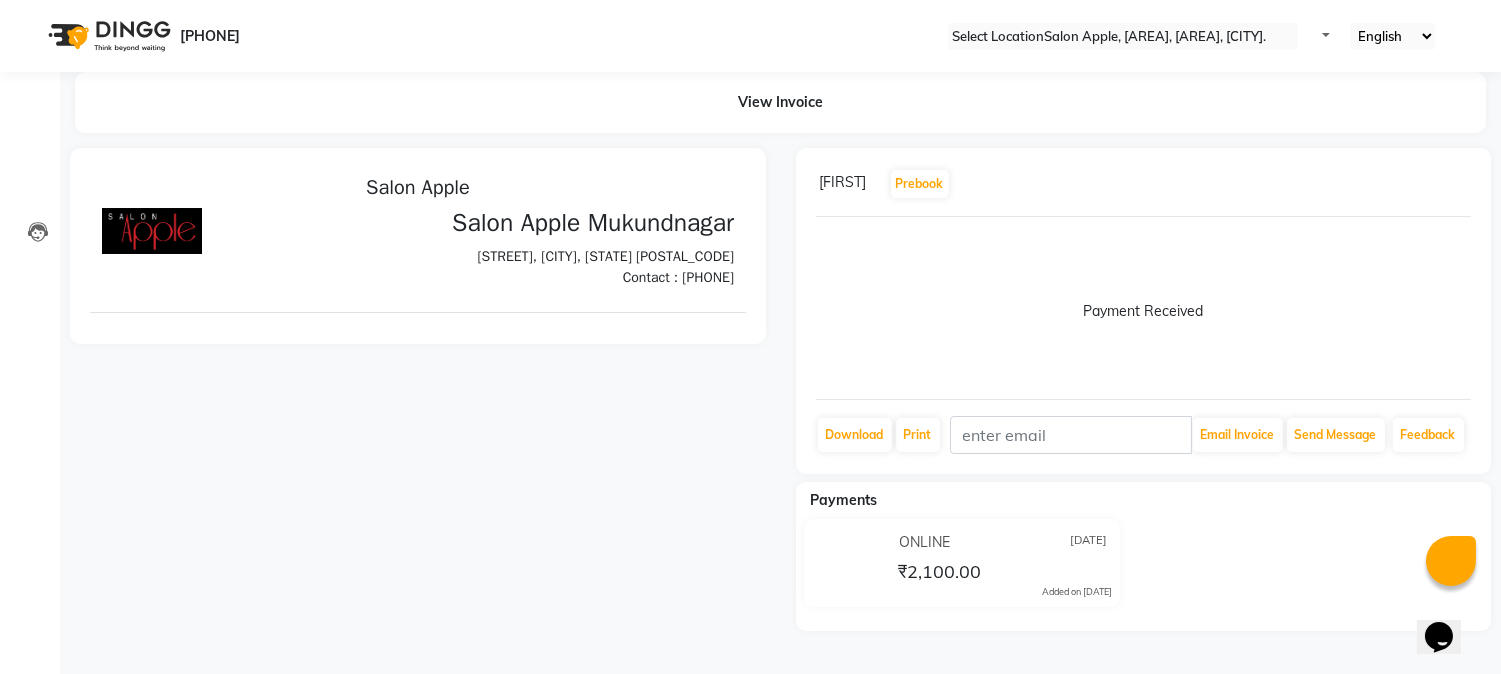 scroll, scrollTop: 0, scrollLeft: 0, axis: both 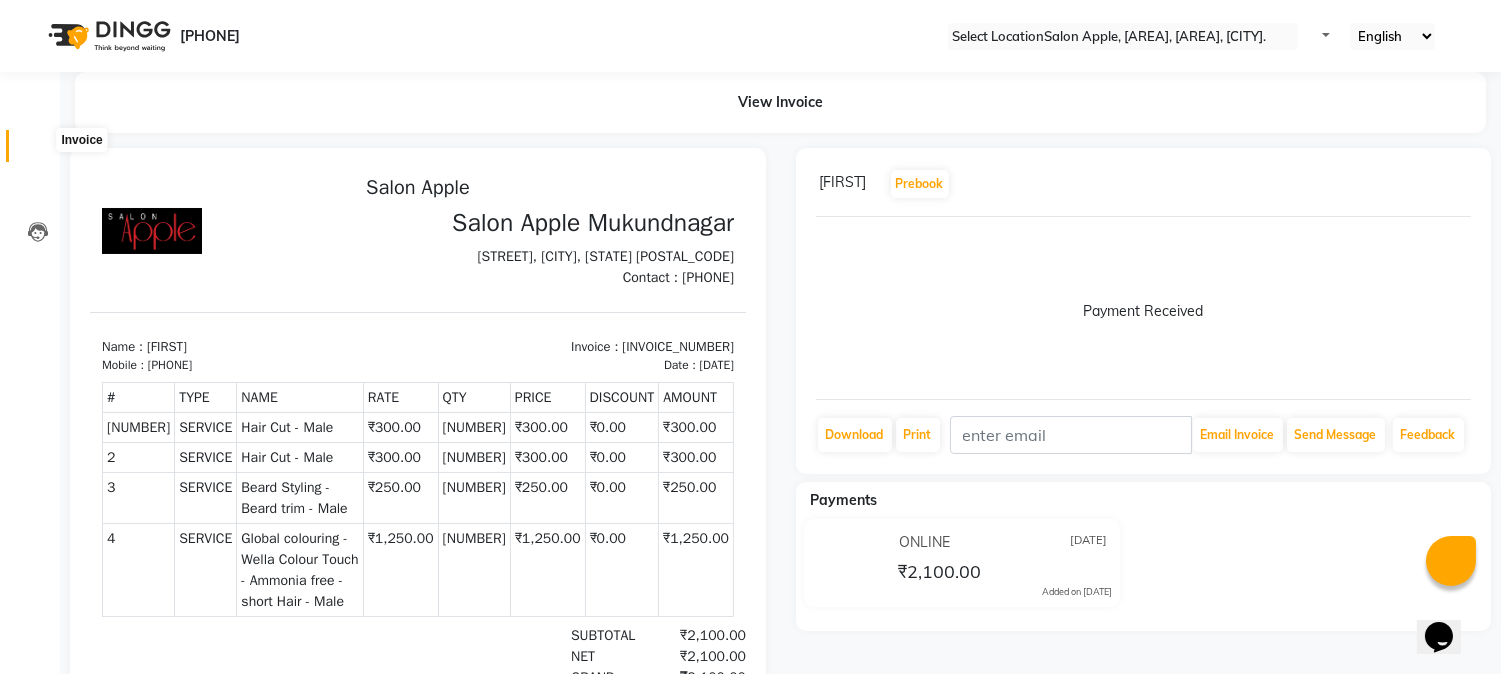 click at bounding box center [38, 151] 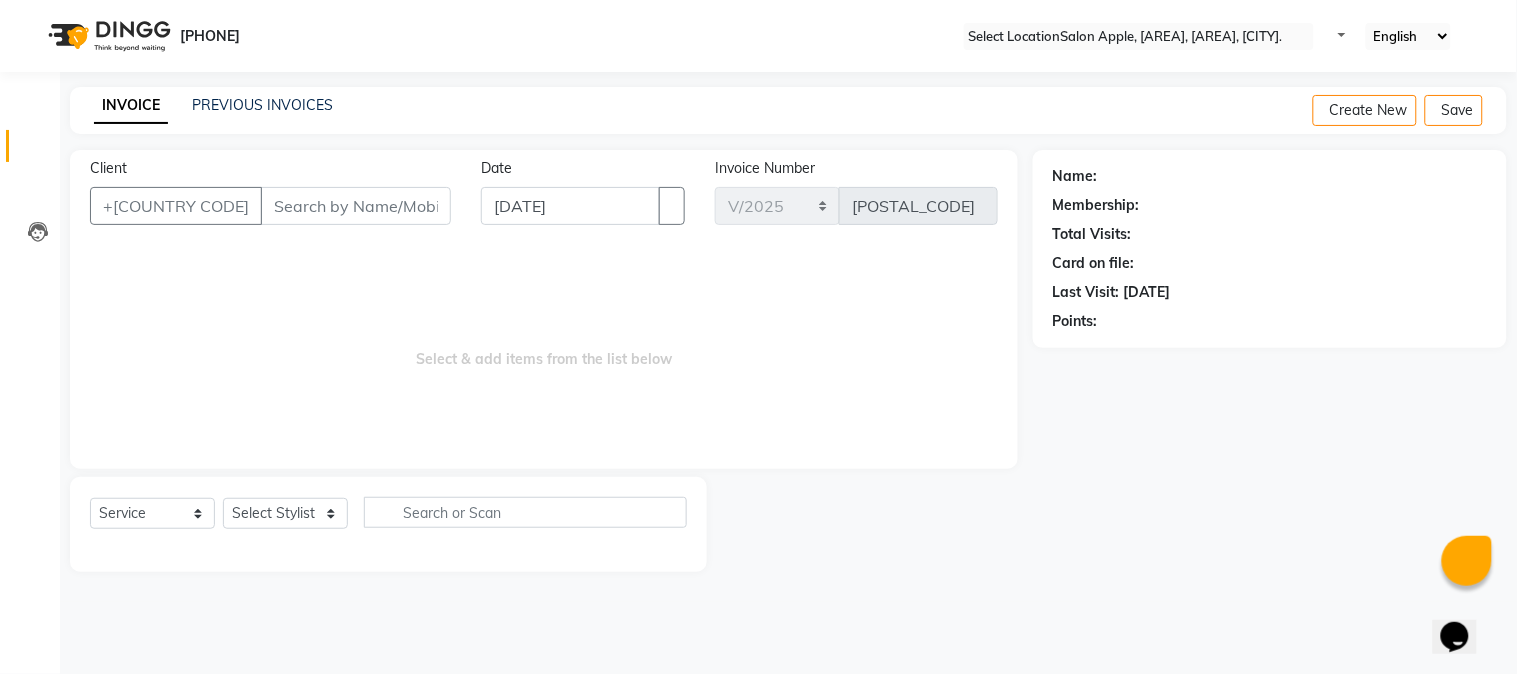click on "Client" at bounding box center [356, 206] 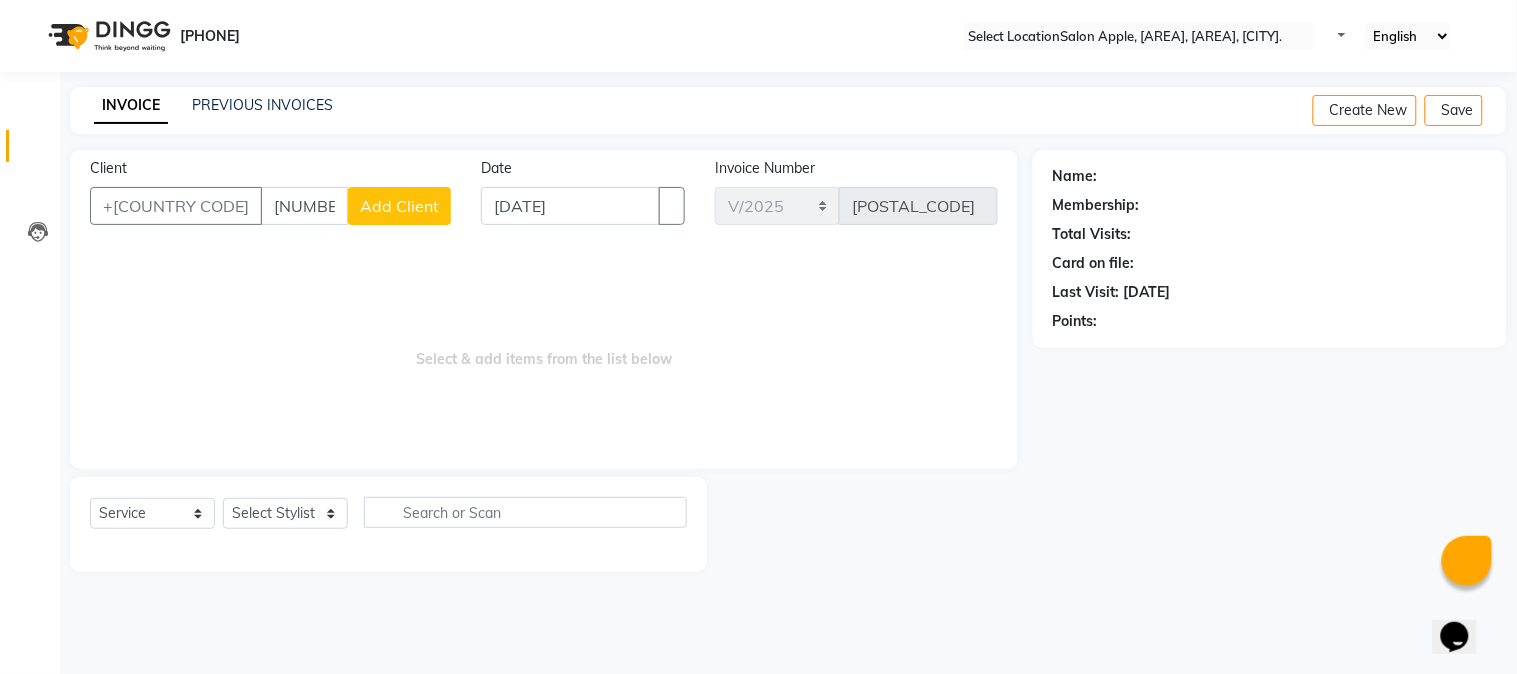 click on "[NUMBER]" at bounding box center [304, 206] 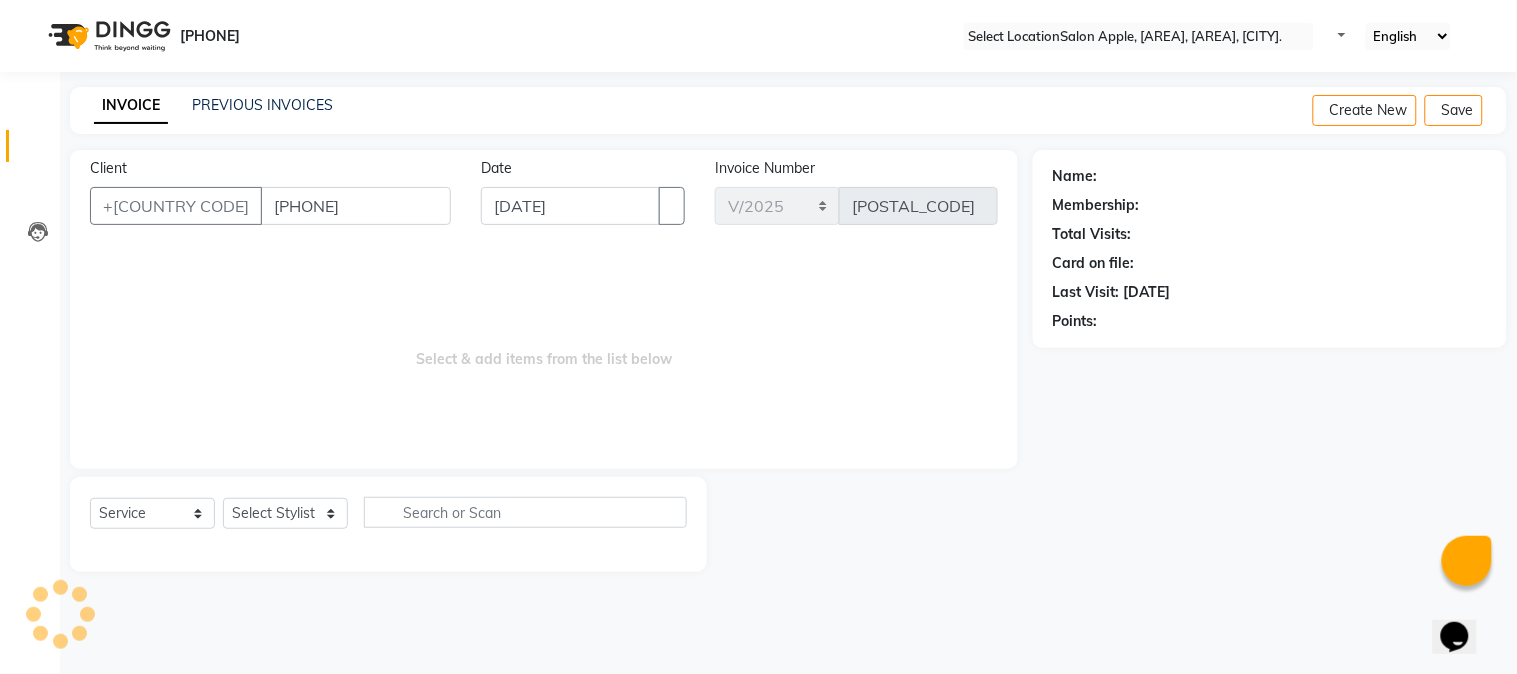 type on "[PHONE]" 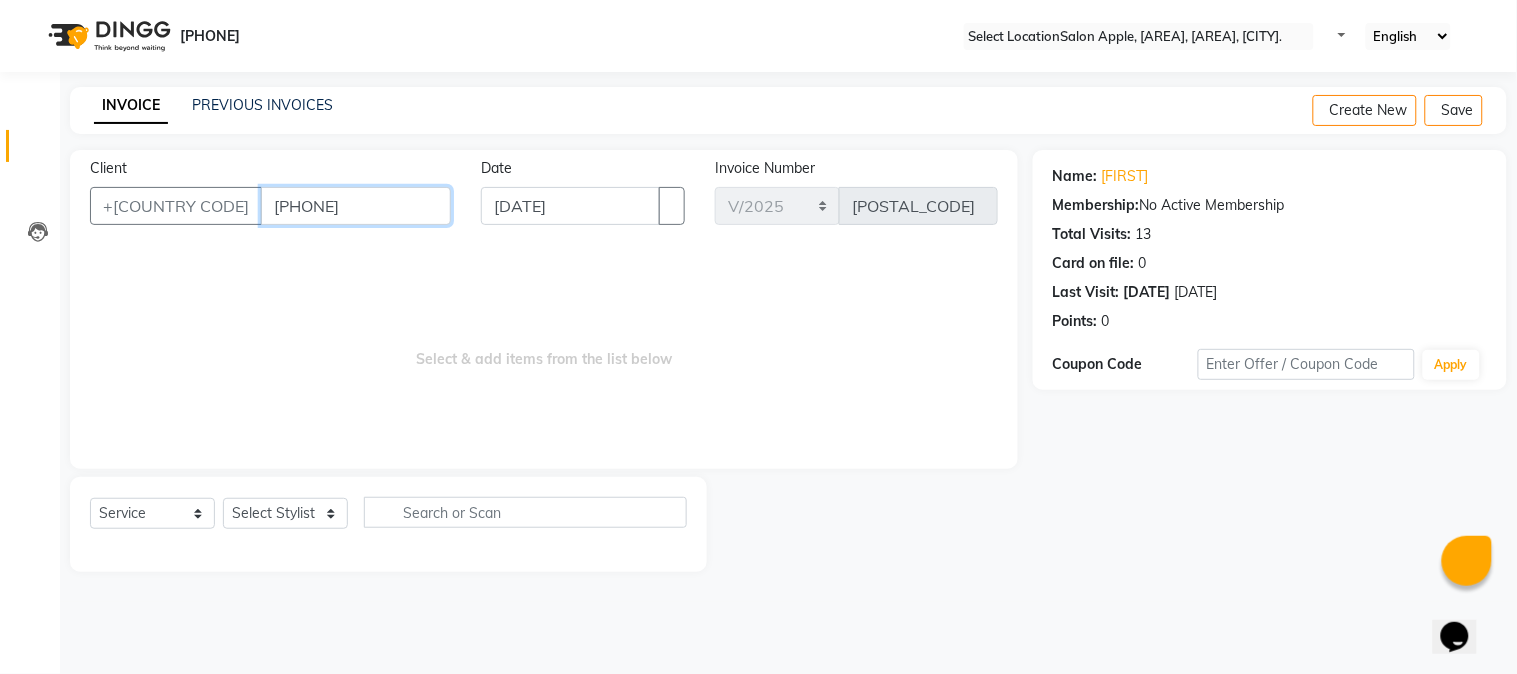 click on "[PHONE]" at bounding box center [356, 206] 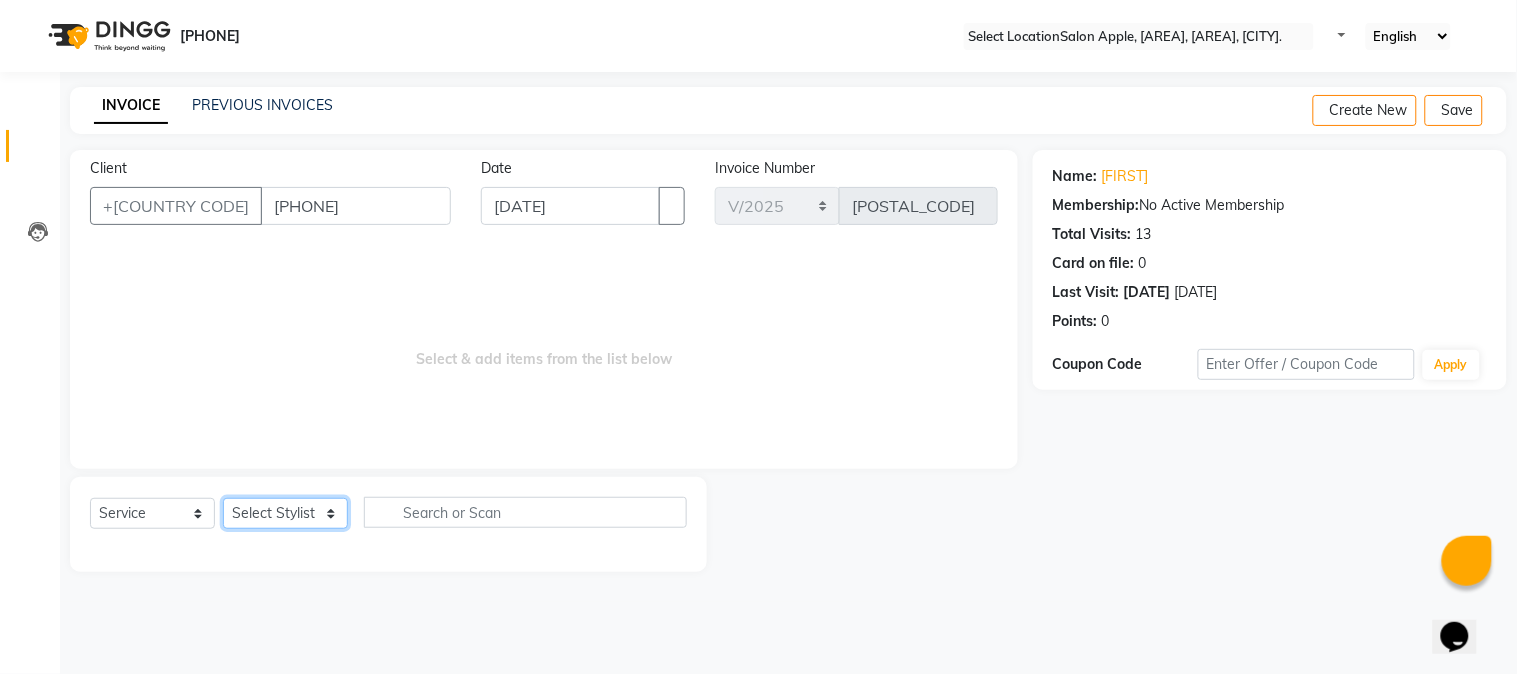 click on "Select Stylist [FIRST] [LAST] [FIRST] [LAST] [FIRST] [LAST] [FIRST] [LAST] Reception [FIRST]" at bounding box center (285, 513) 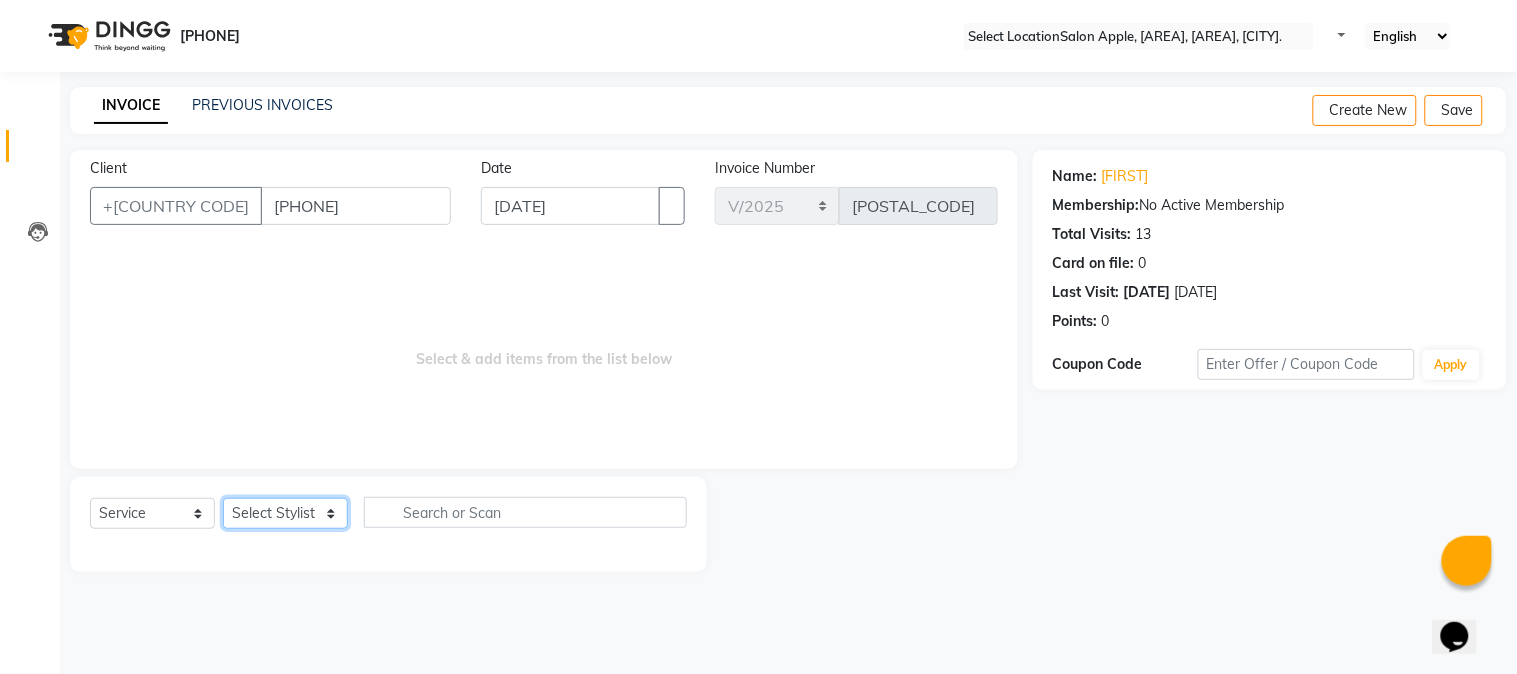 select on "[POSTAL_CODE]" 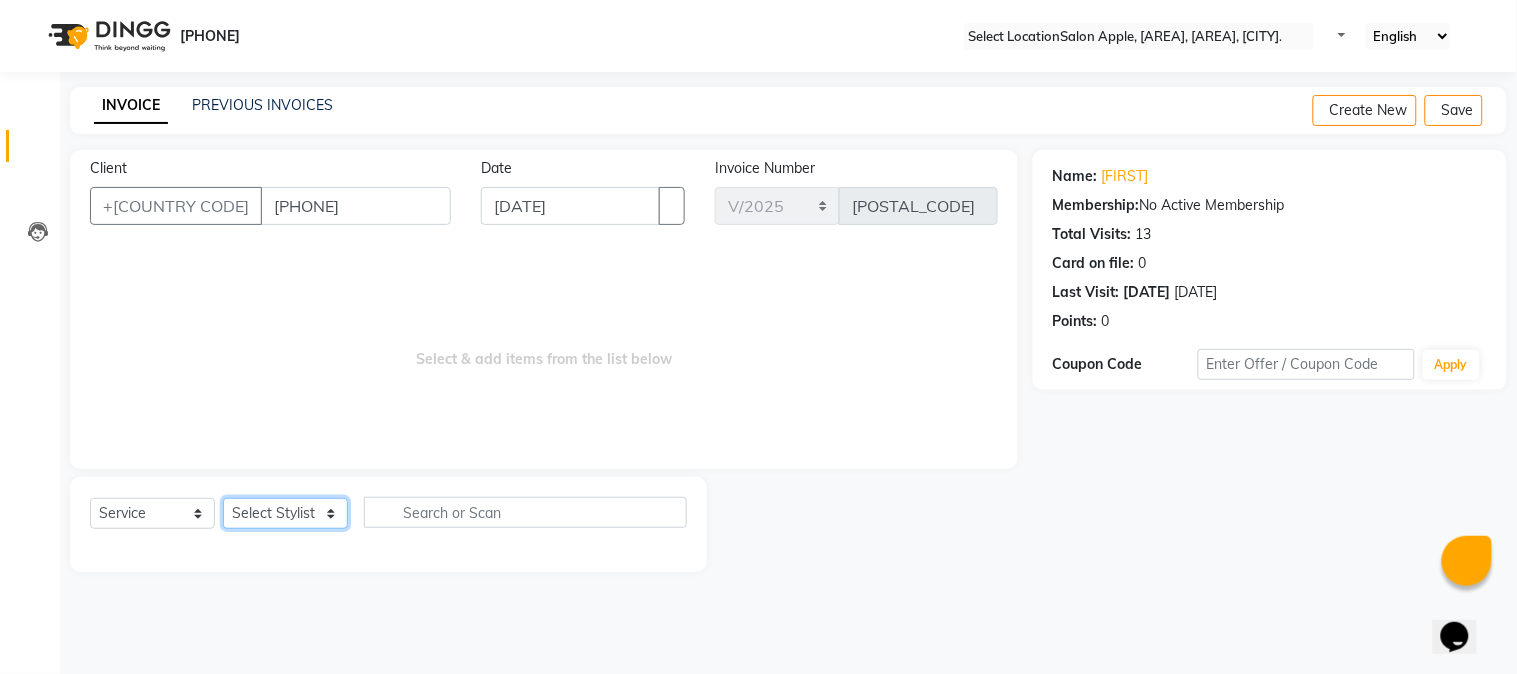 click on "Select Stylist [FIRST] [LAST] [FIRST] [LAST] [FIRST] [LAST] [FIRST] [LAST] Reception [FIRST]" at bounding box center (285, 513) 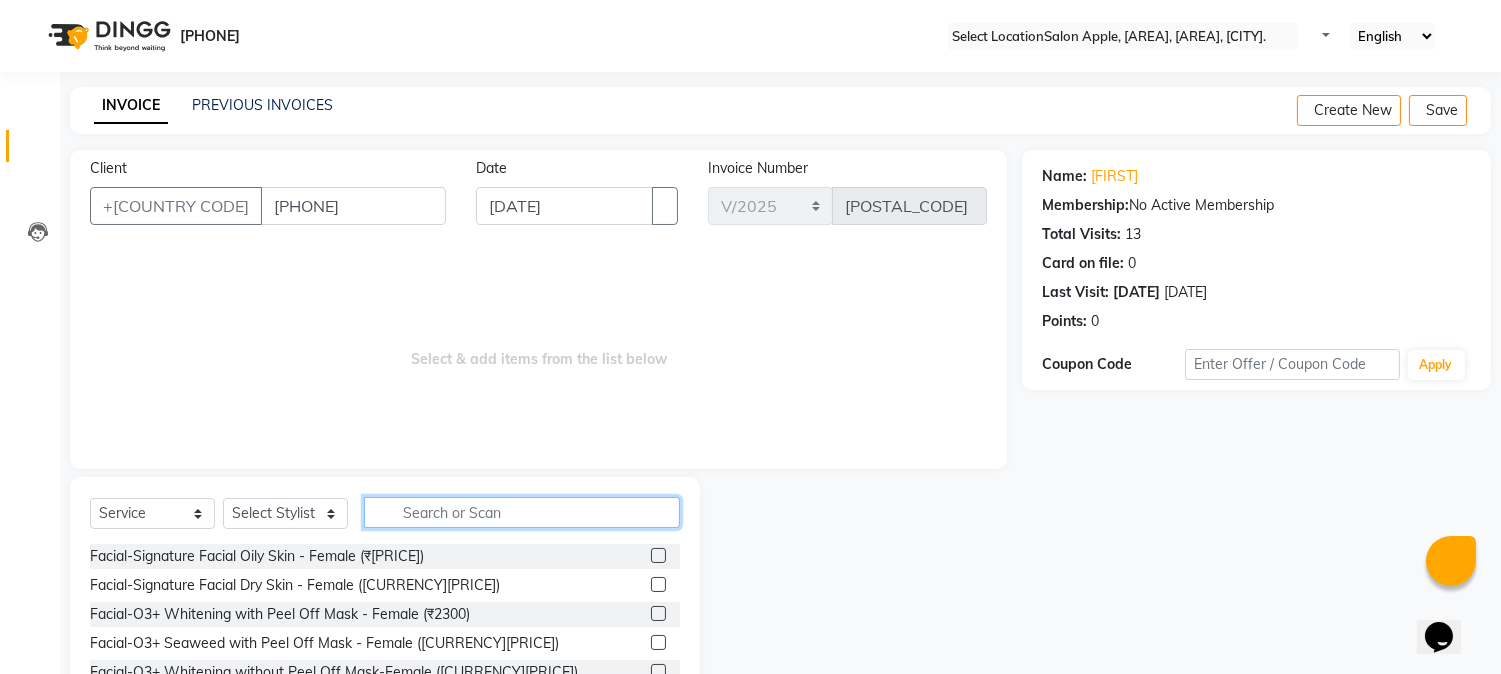 click at bounding box center (522, 512) 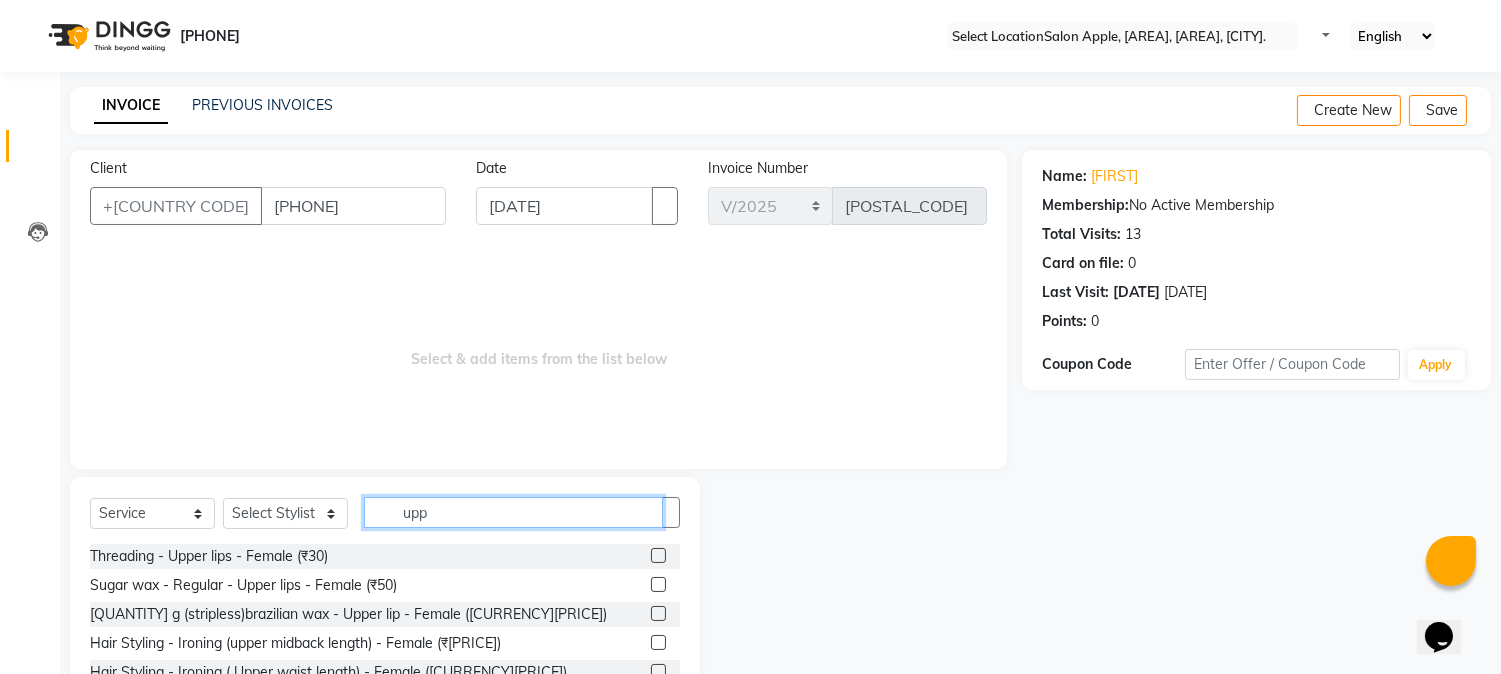 type on "upp" 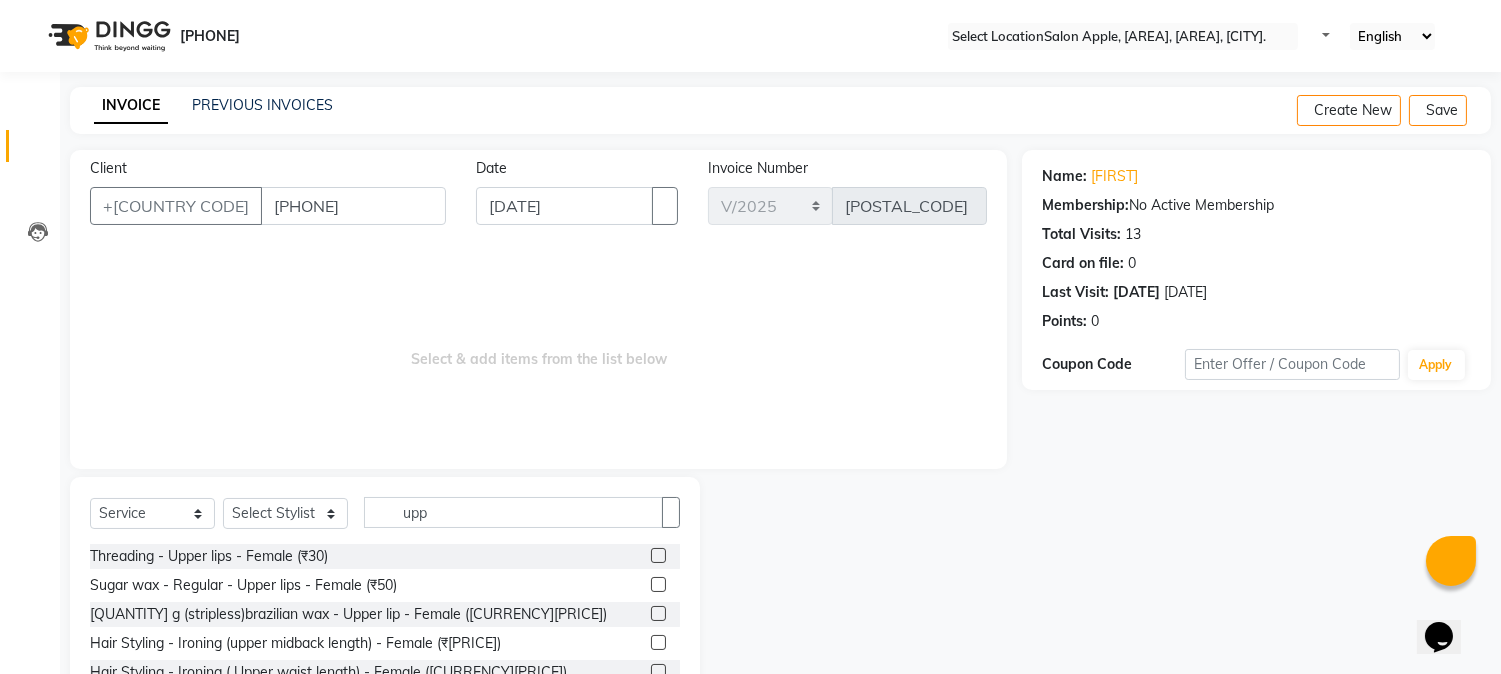 click at bounding box center (658, 555) 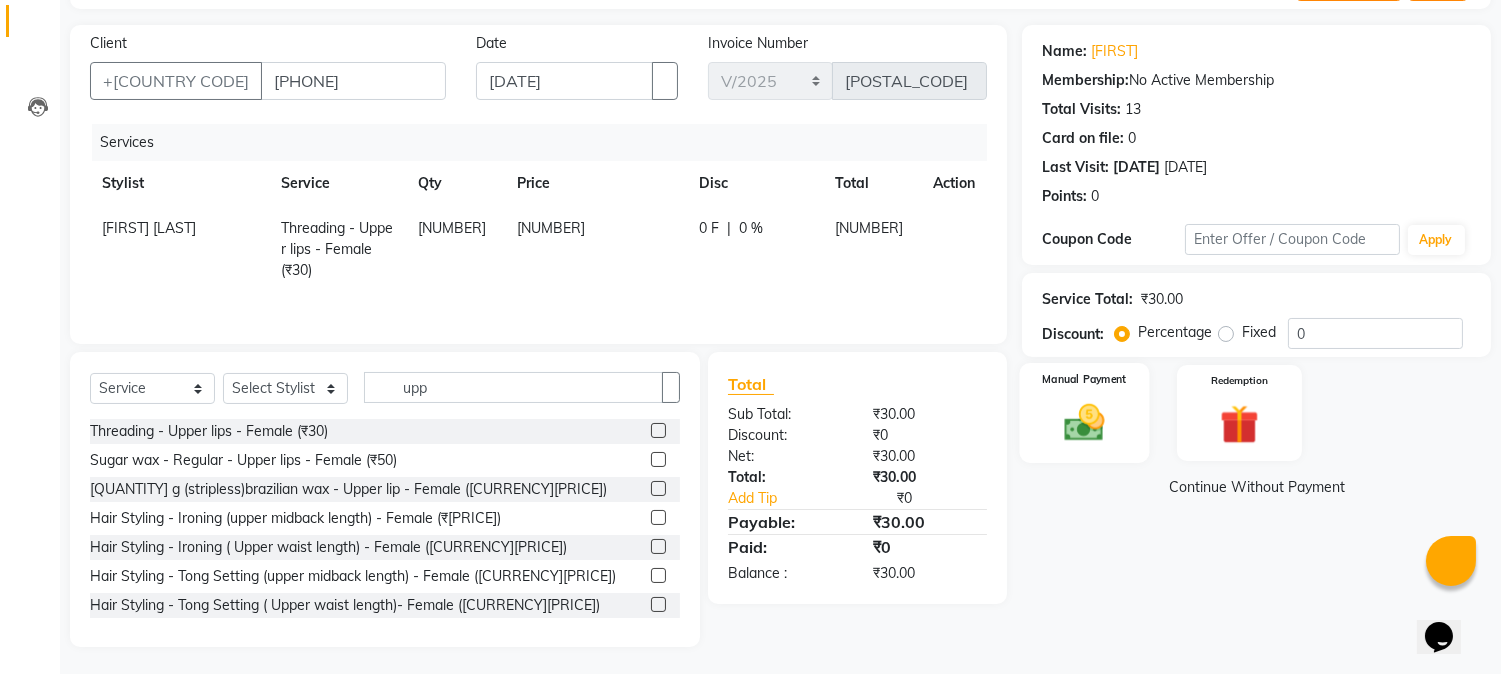 scroll, scrollTop: 128, scrollLeft: 0, axis: vertical 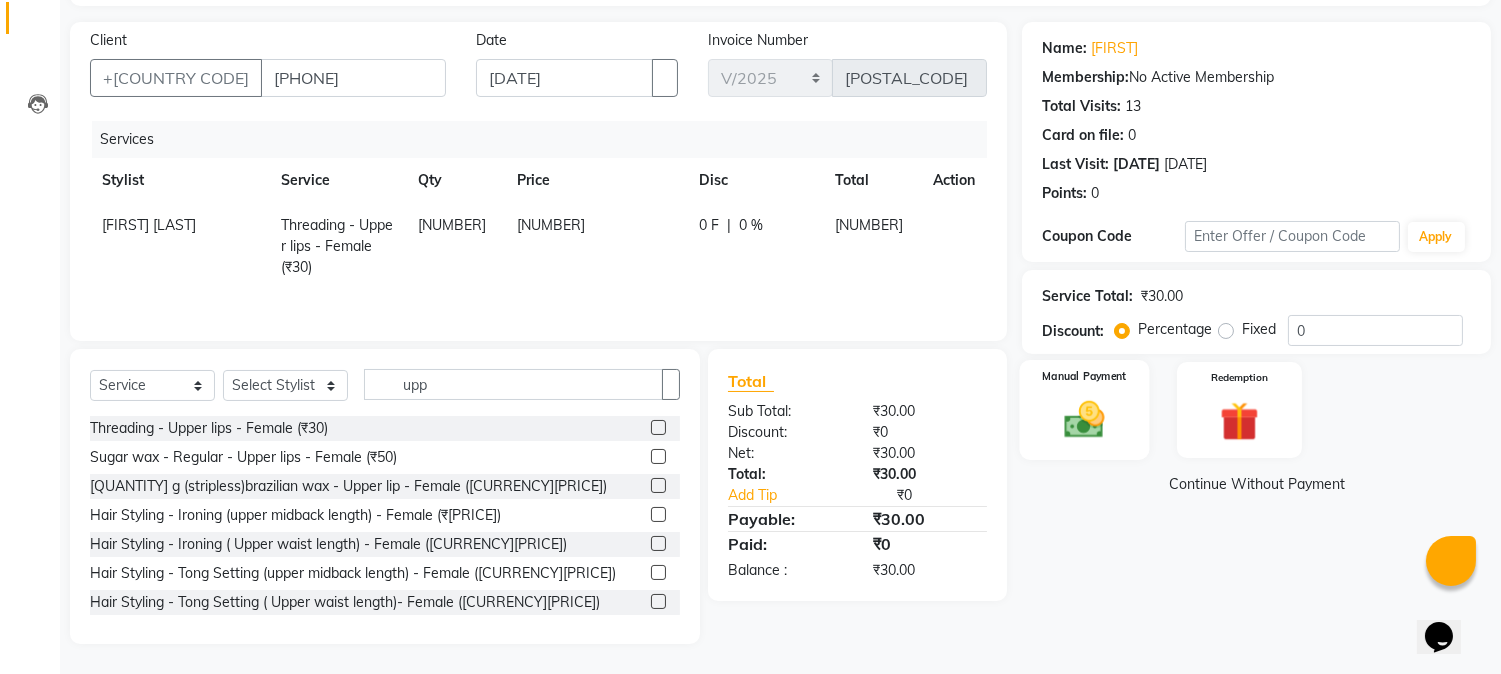 click on "Manual Payment" at bounding box center (1085, 409) 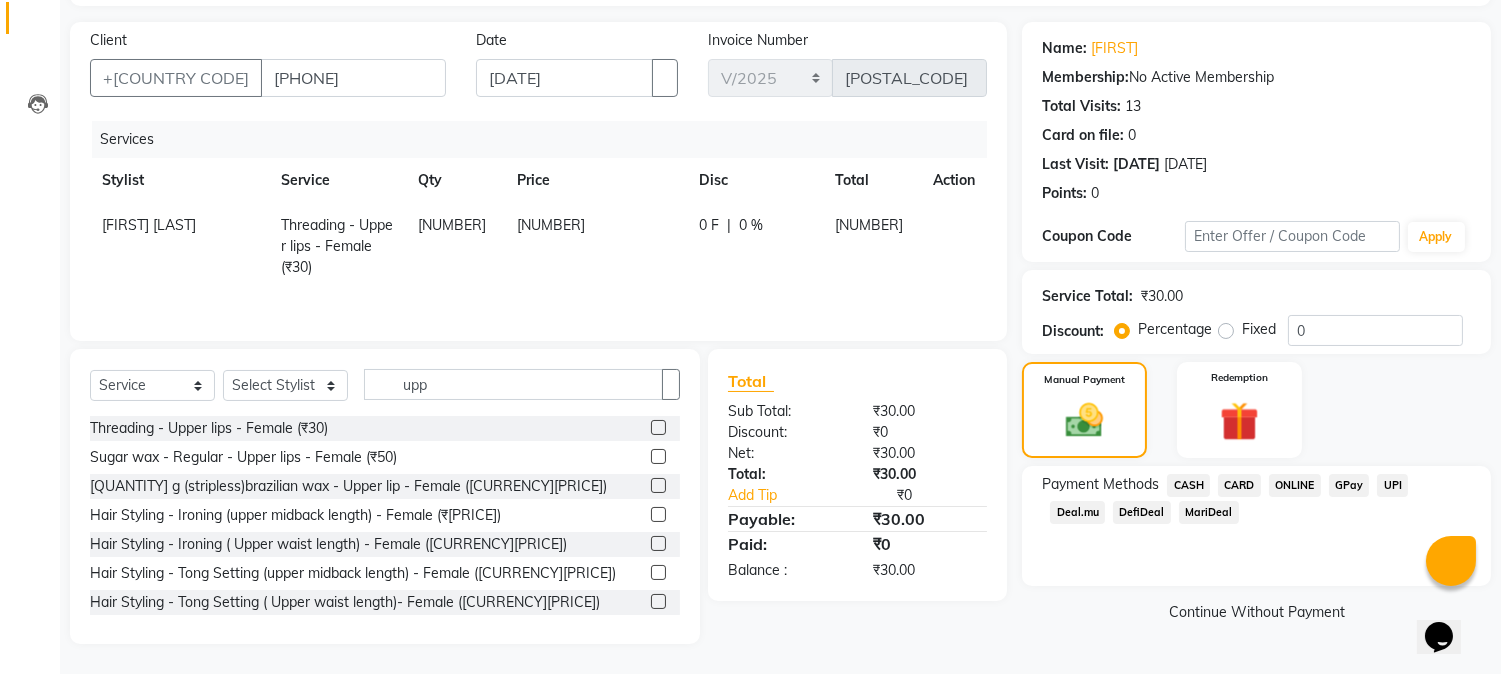 click on "ONLINE" at bounding box center [1188, 485] 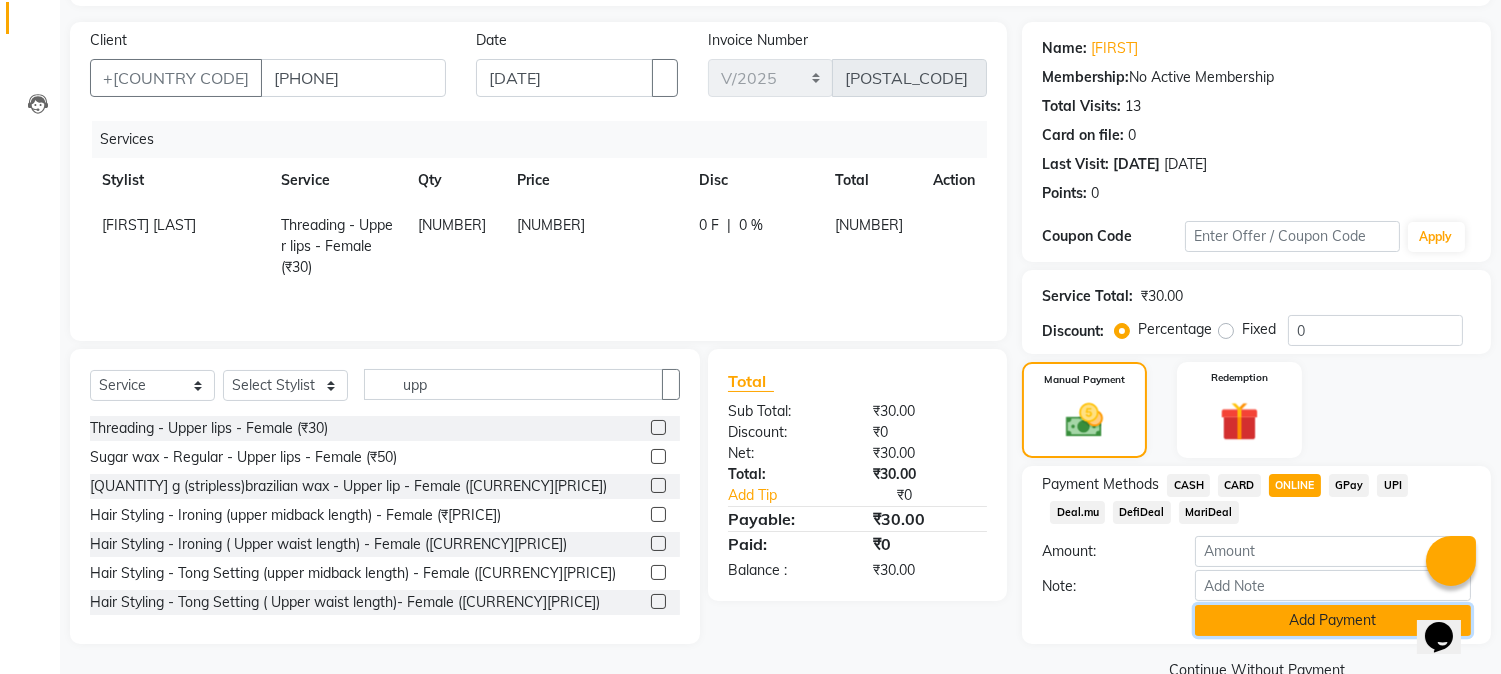 click on "Add Payment" at bounding box center [1333, 620] 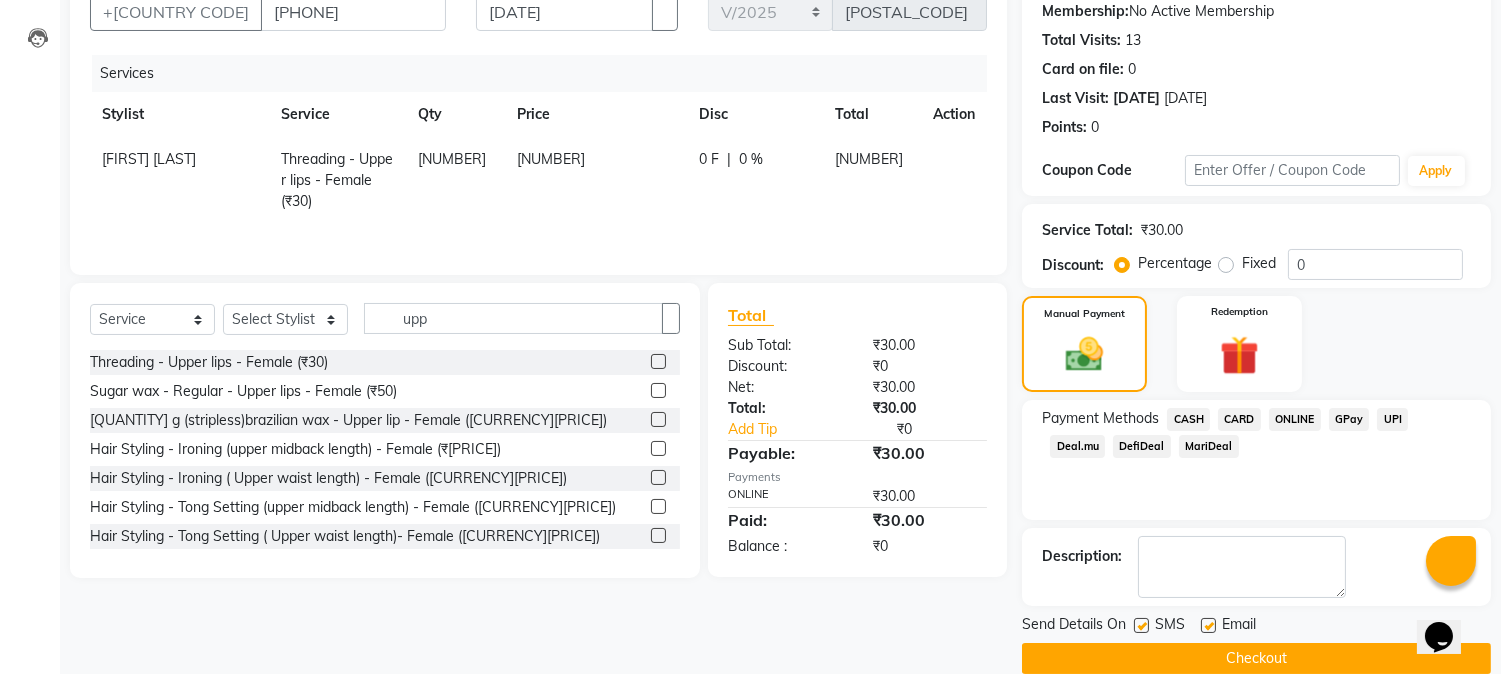 scroll, scrollTop: 225, scrollLeft: 0, axis: vertical 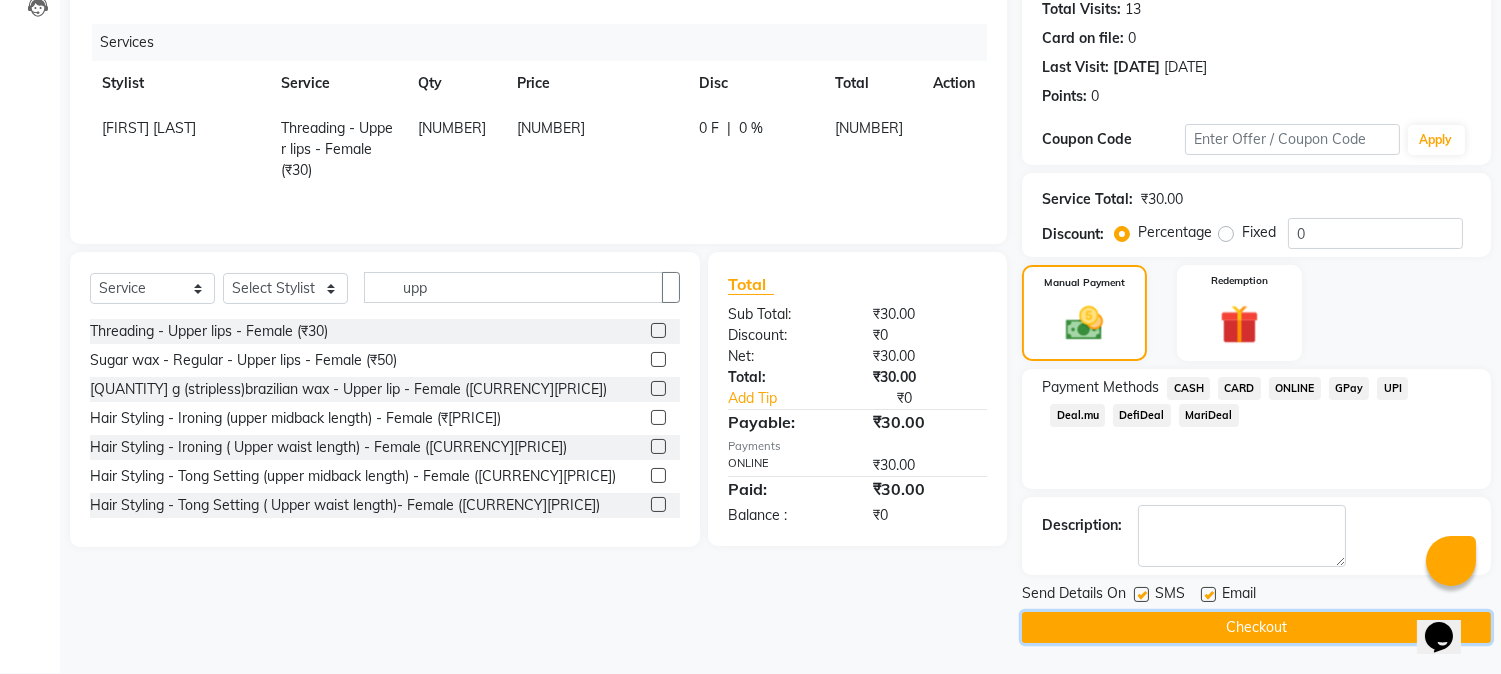 click on "Checkout" at bounding box center [1256, 627] 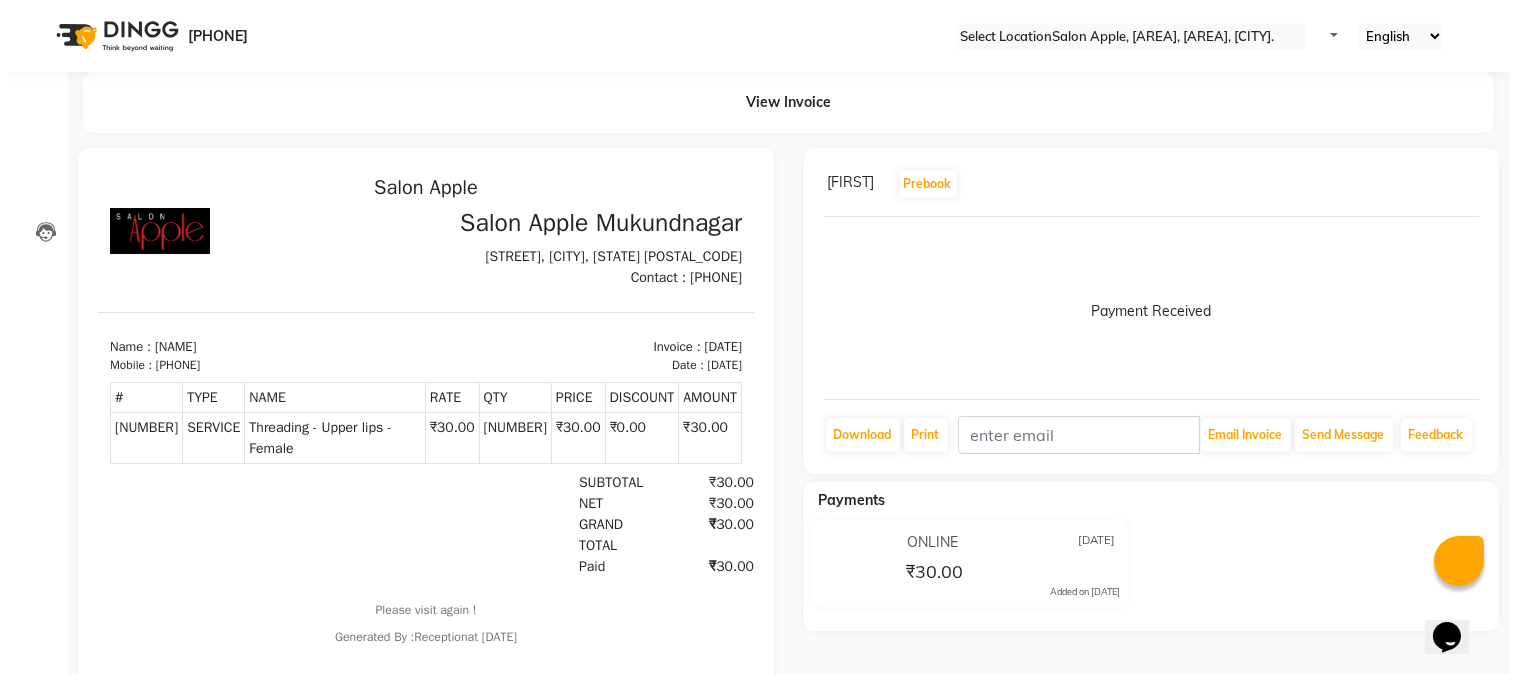 scroll, scrollTop: 0, scrollLeft: 0, axis: both 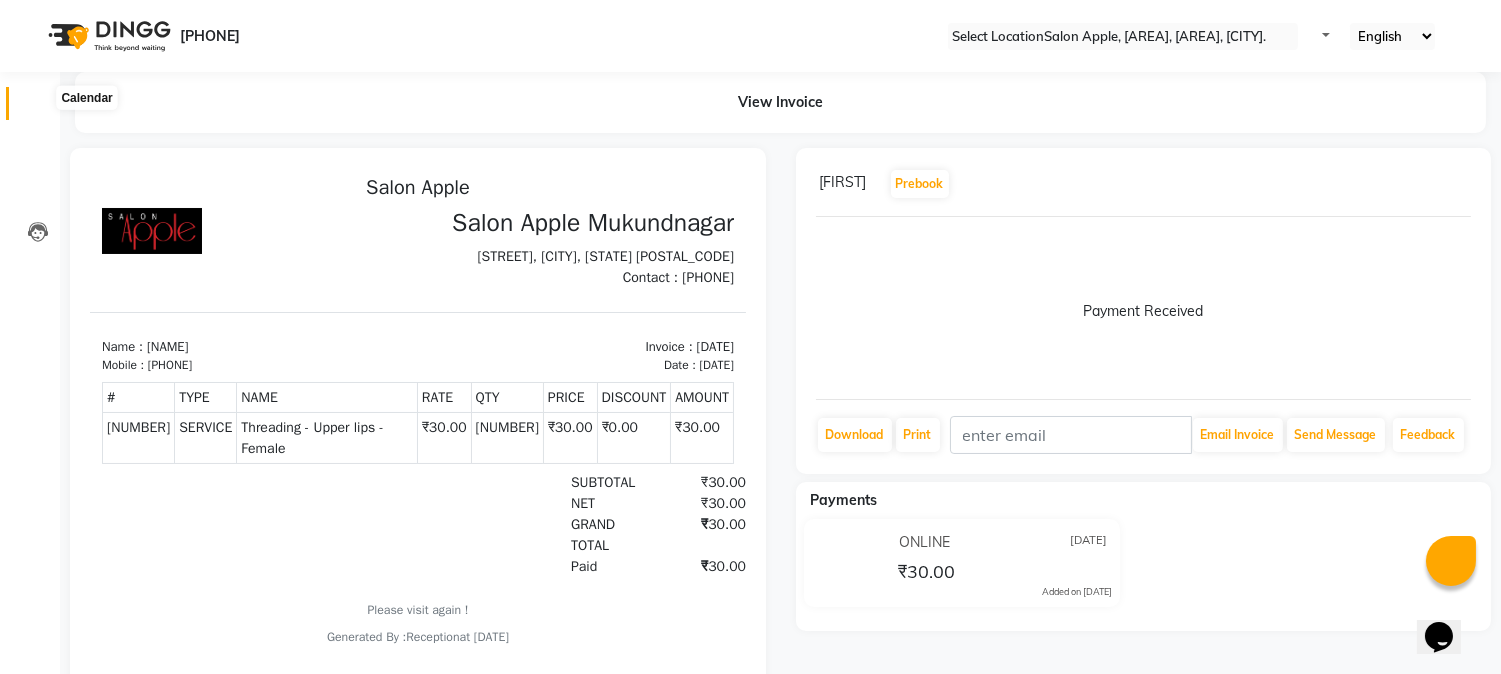 click at bounding box center (37, 108) 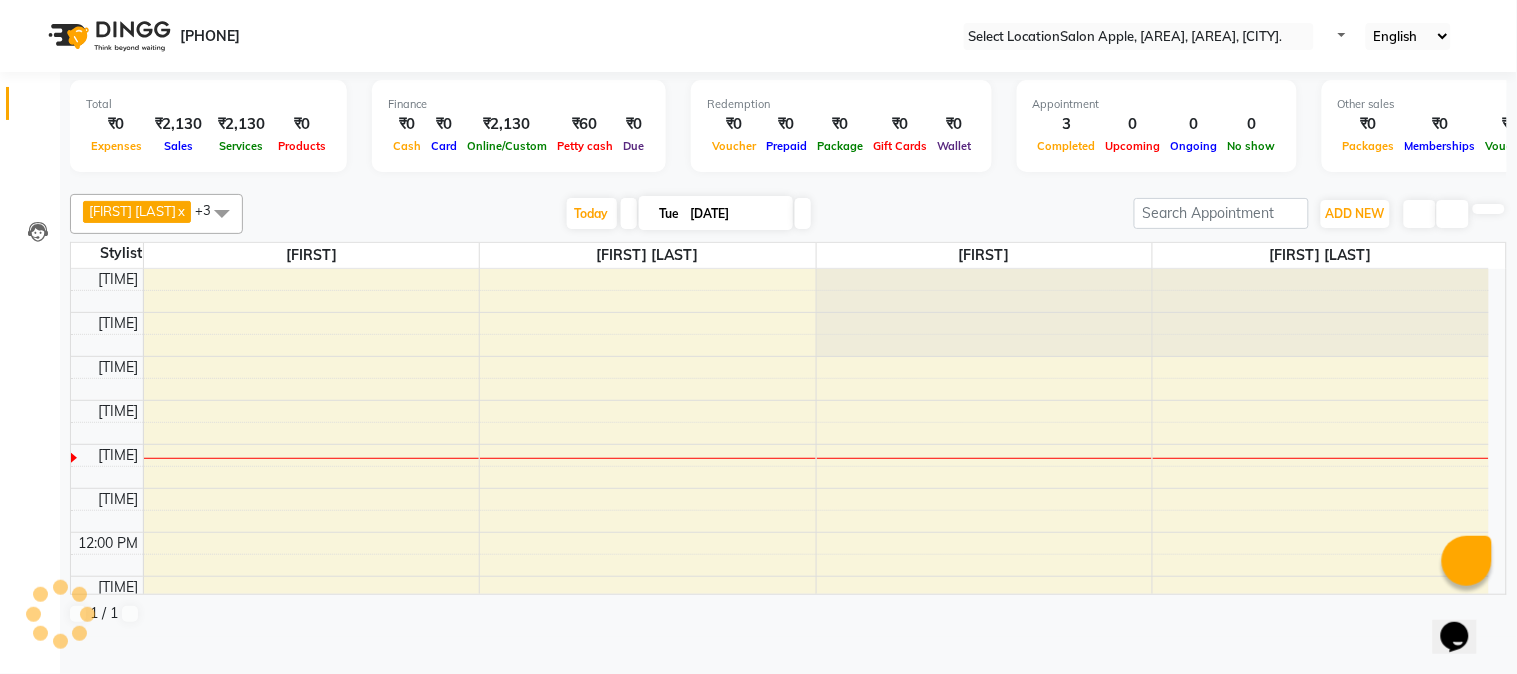 scroll, scrollTop: 0, scrollLeft: 0, axis: both 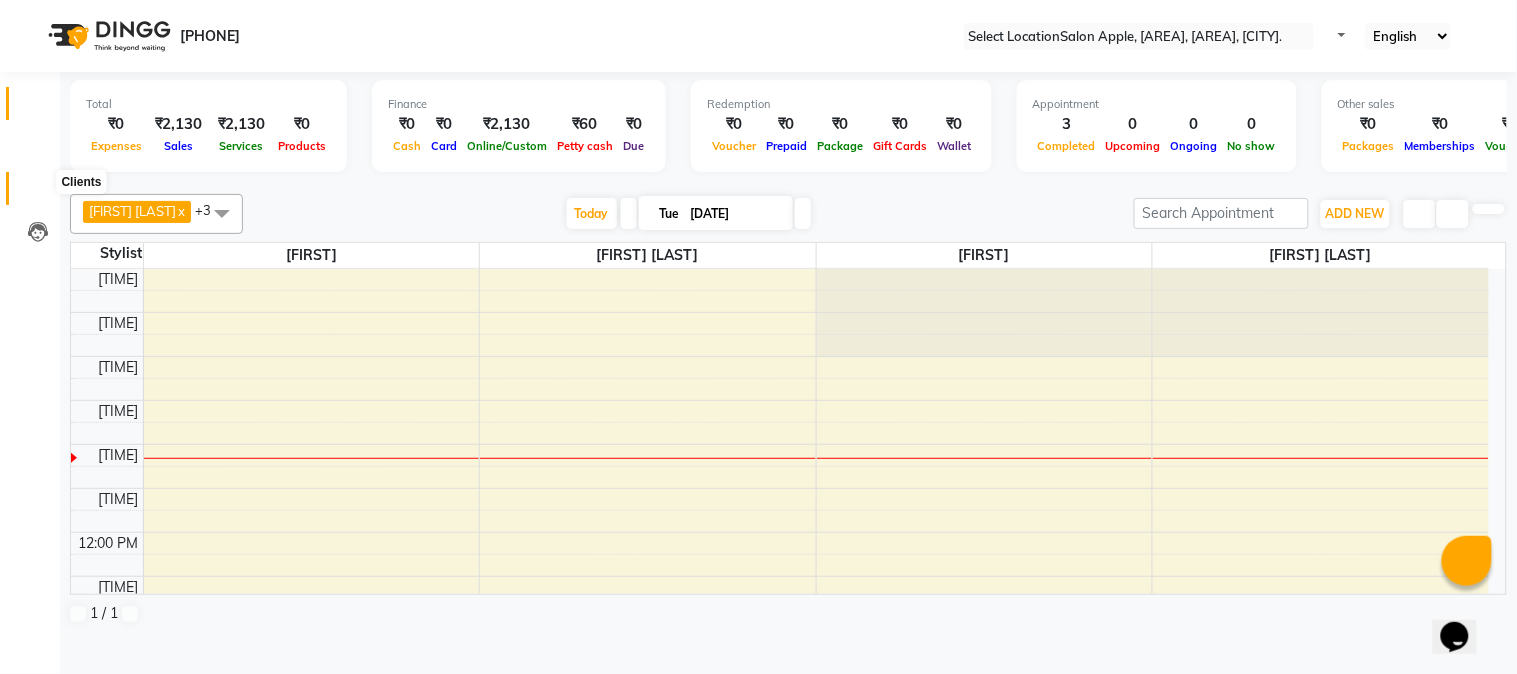 click at bounding box center (37, 193) 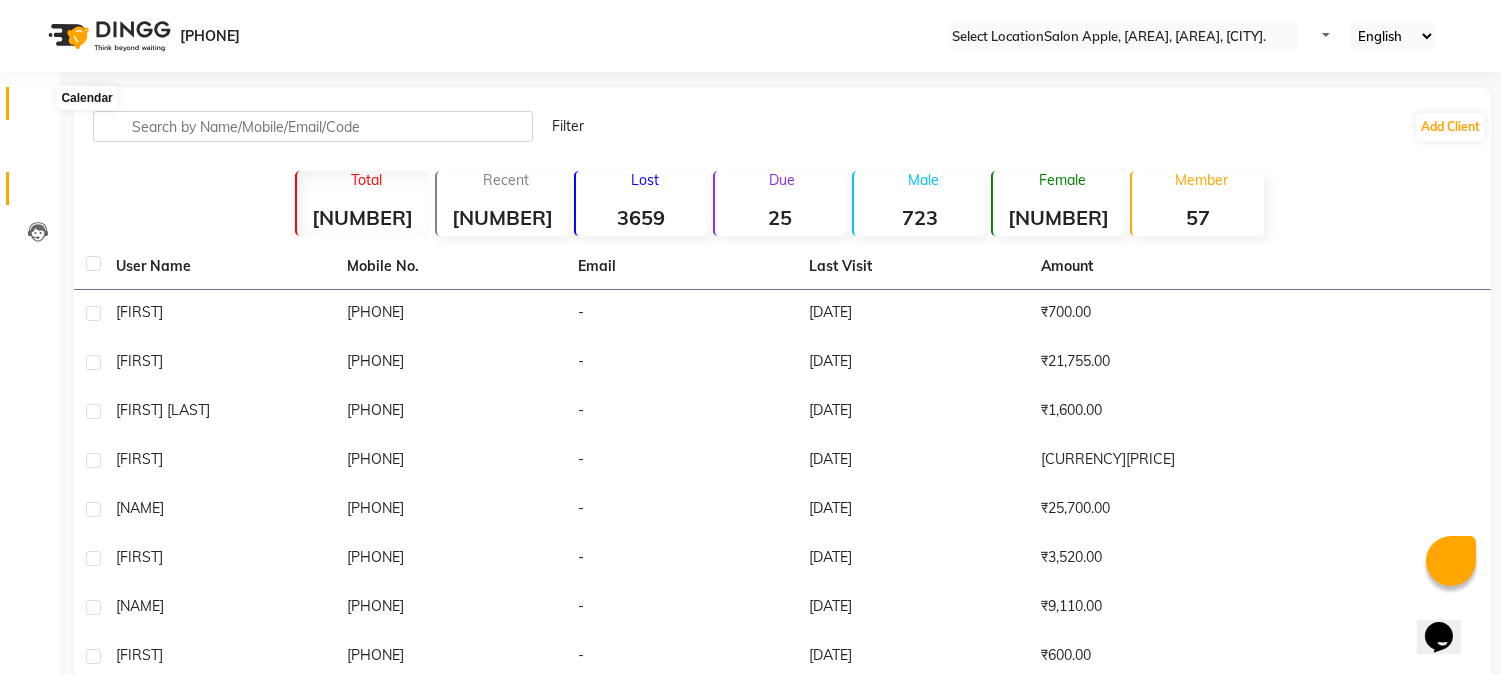 click at bounding box center [38, 108] 